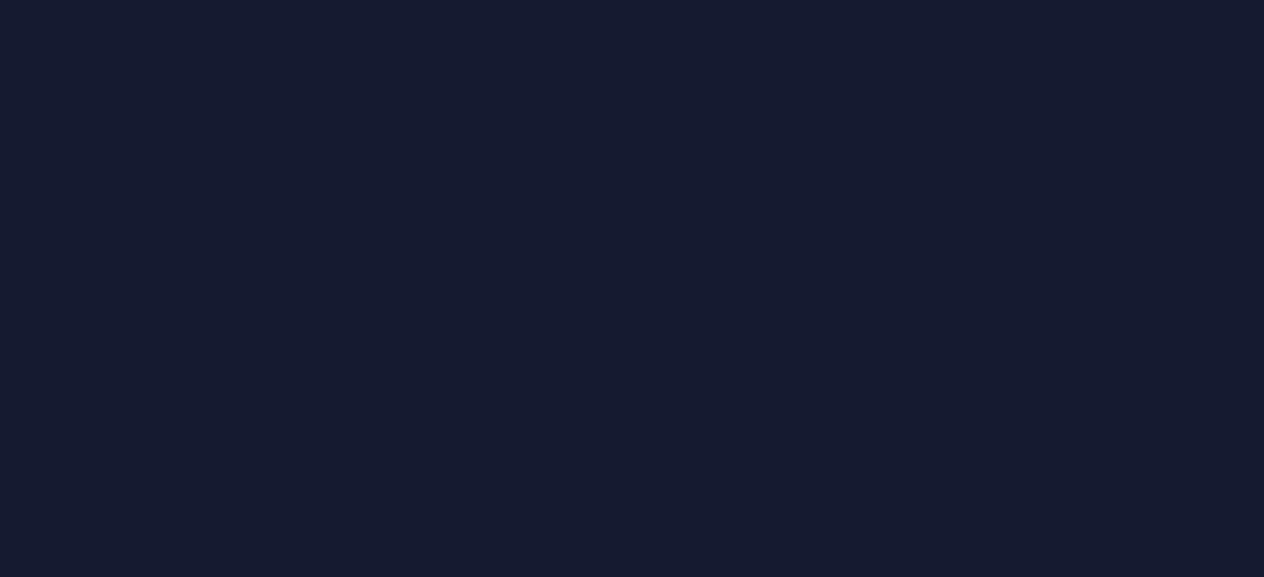 scroll, scrollTop: 0, scrollLeft: 0, axis: both 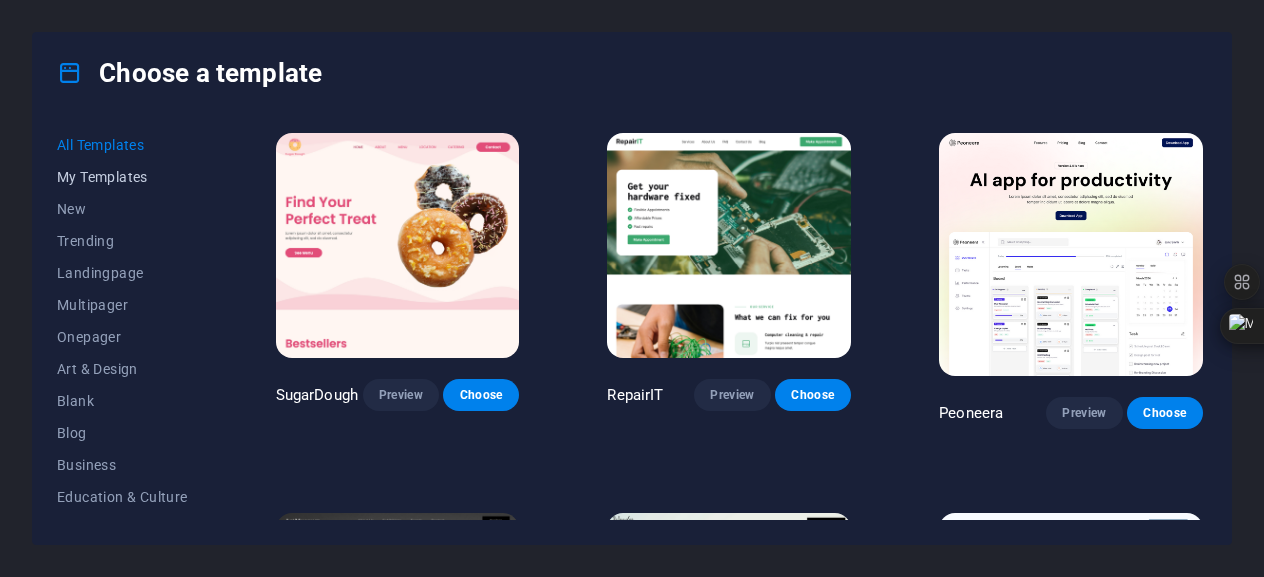 click on "My Templates" at bounding box center (122, 177) 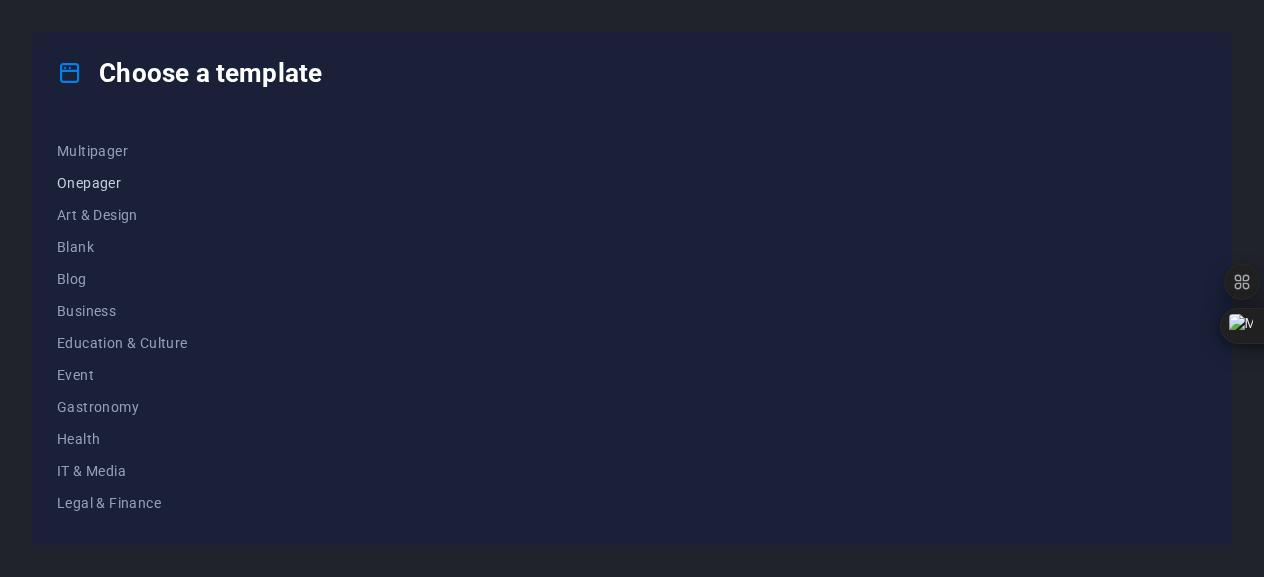 scroll, scrollTop: 100, scrollLeft: 0, axis: vertical 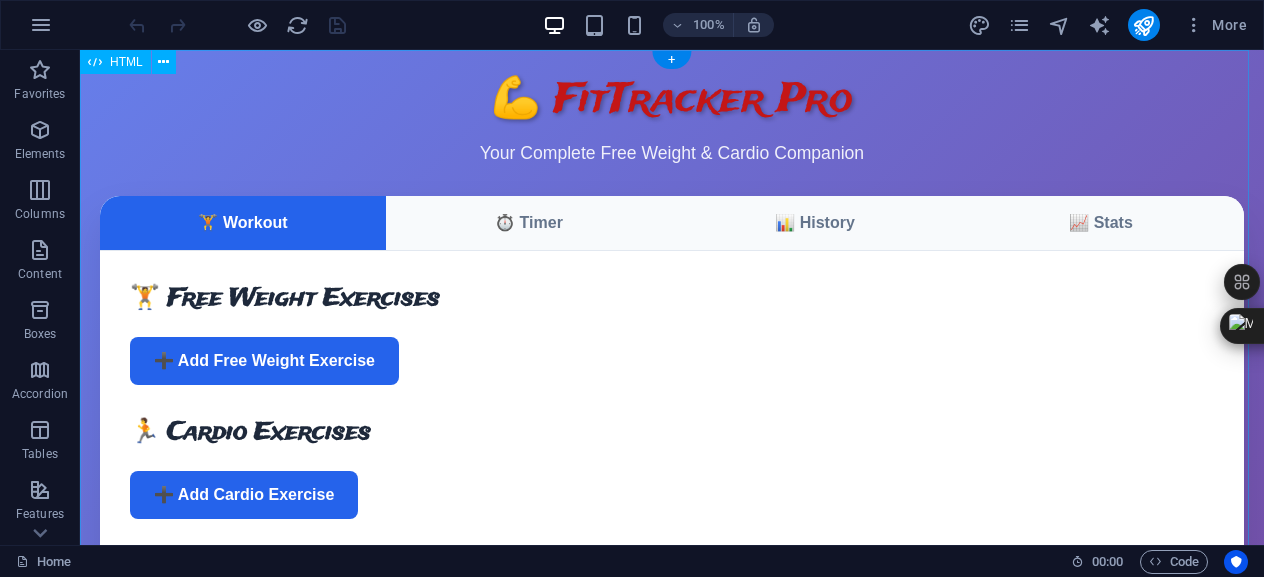 click on "FitTracker Pro - Exercise & Workout App
📡 Offline Mode - Data saved locally
💪 FitTracker Pro
Your Complete Free Weight & Cardio Companion
🏋️ Workout
⏱️ Timer
📊 History
📈 Stats
🏋️ Free Weight Exercises
➕ Add Free Weight Exercise
🏃 Cardio Exercises
➕ Add Cardio Exercise" at bounding box center (672, 367) 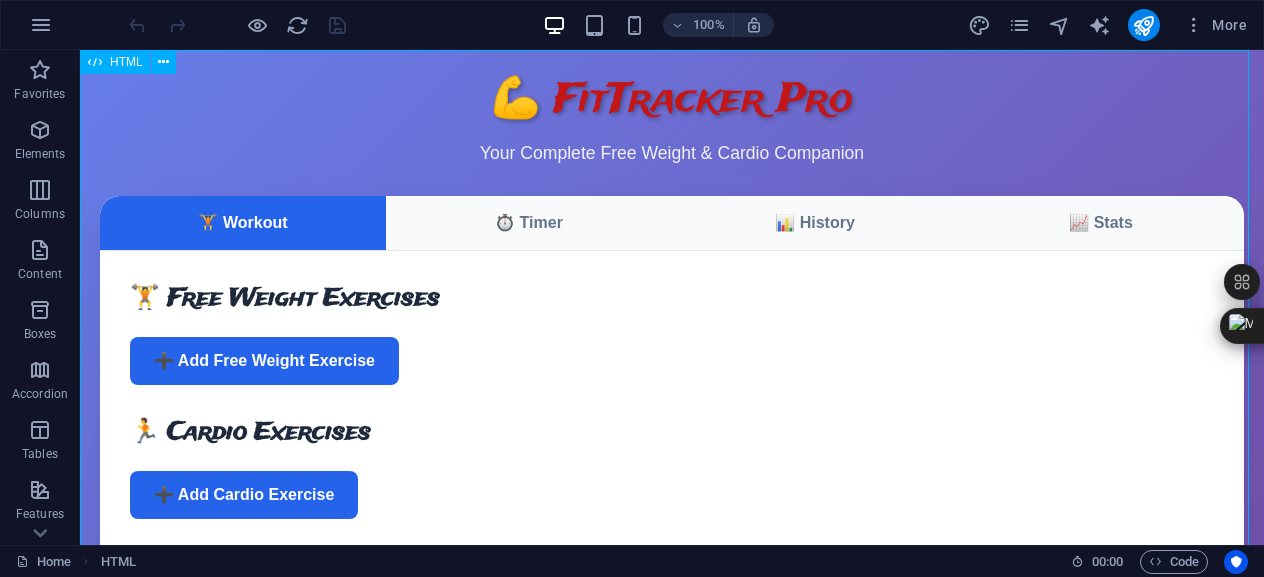 click on "HTML" at bounding box center [115, 62] 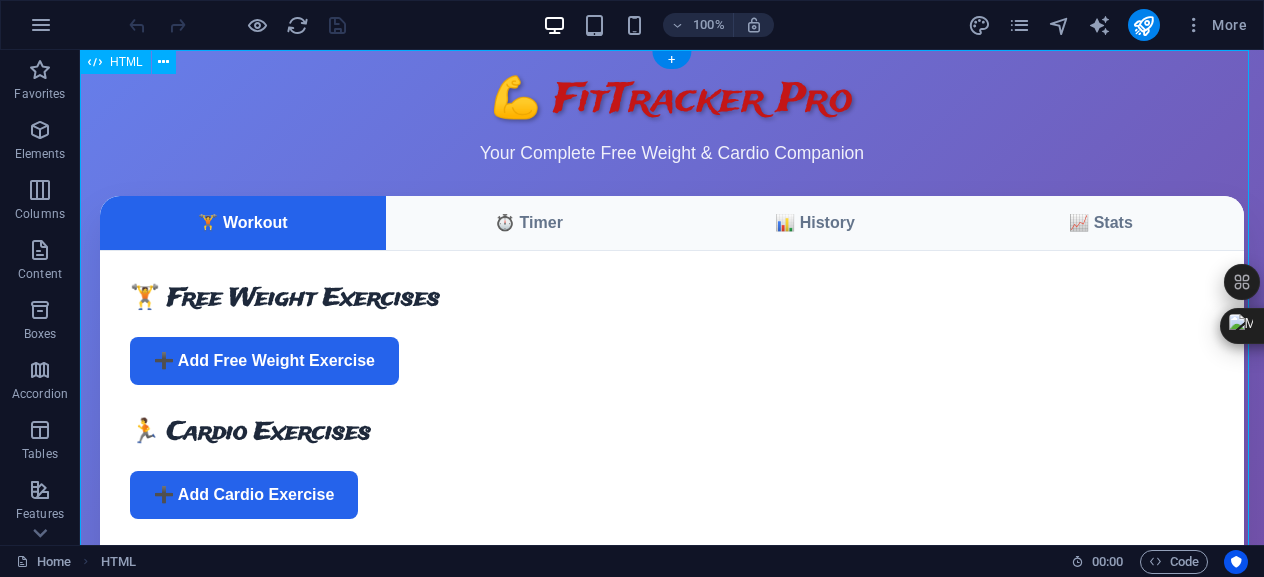 click on "FitTracker Pro - Exercise & Workout App
📡 Offline Mode - Data saved locally
💪 FitTracker Pro
Your Complete Free Weight & Cardio Companion
🏋️ Workout
⏱️ Timer
📊 History
📈 Stats
🏋️ Free Weight Exercises
➕ Add Free Weight Exercise
🏃 Cardio Exercises
➕ Add Cardio Exercise" at bounding box center [672, 367] 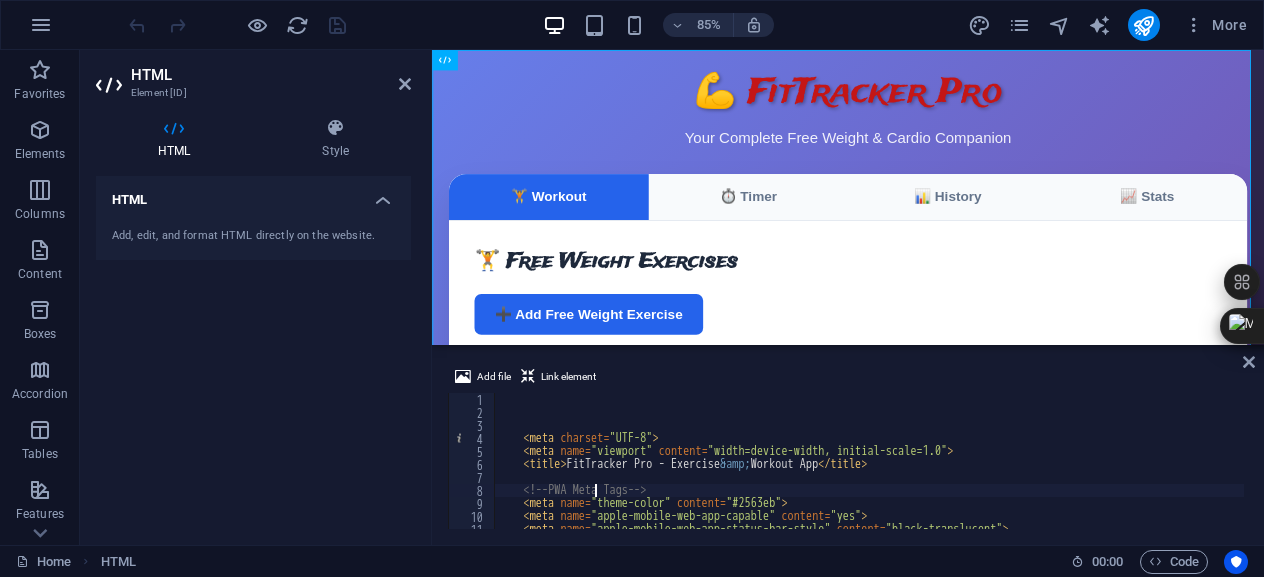 click on "< meta   charset = "UTF-8" >      < meta   name = "viewport"   content = "width=device-width, initial-scale=1.0" >      < title > FitTracker Pro - Exercise  &amp;  Workout App < / title >           <!--  PWA Meta Tags  -->      < meta   name = "theme-color"   content = "#2563eb" >      < meta   name = "apple-mobile-web-app-capable"   content = "yes" >      < meta   name = "apple-mobile-web-app-status-bar-style"   content = "black-translucent" >      < meta   name = "apple-mobile-web-app-title"   content = "FitTracker Pro" >" at bounding box center [1054, 472] 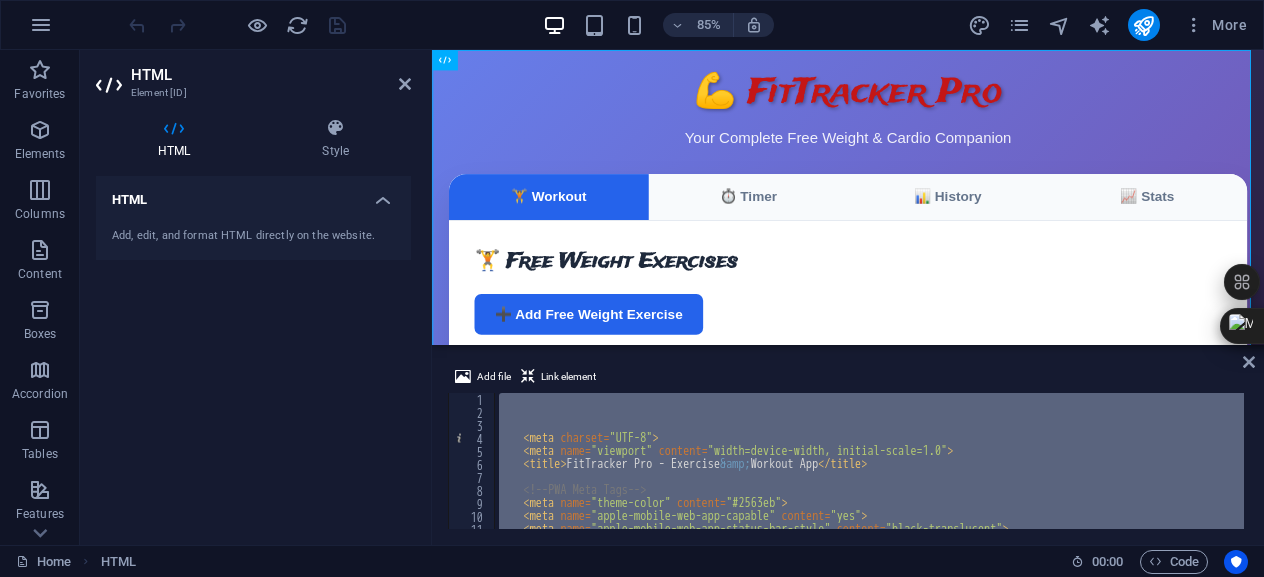 paste 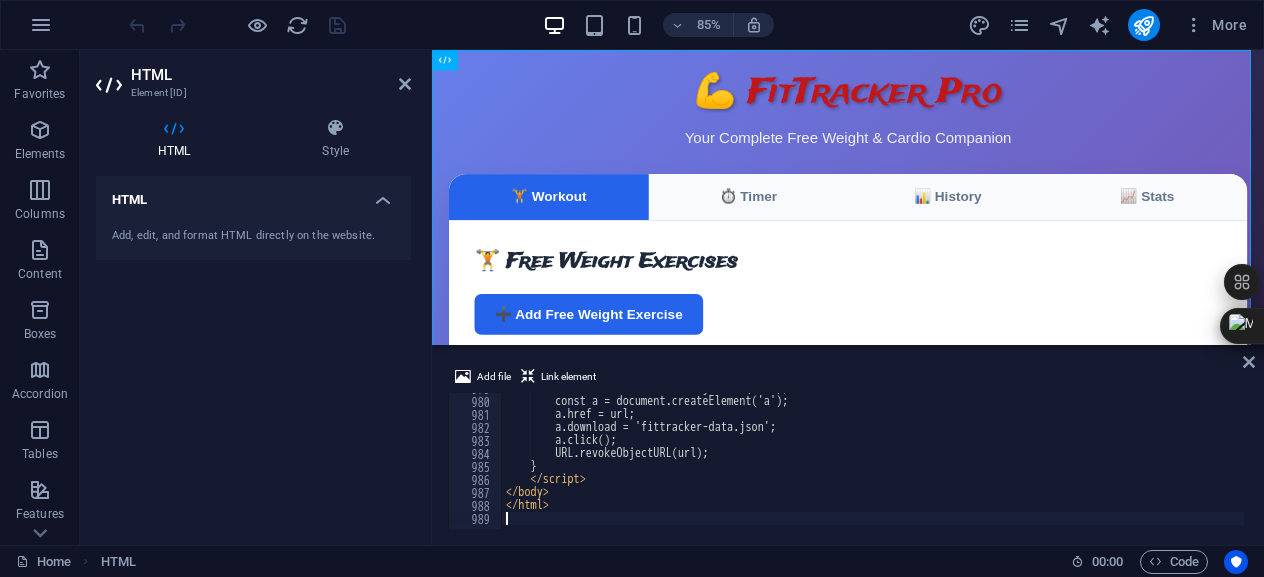 scroll, scrollTop: 12725, scrollLeft: 0, axis: vertical 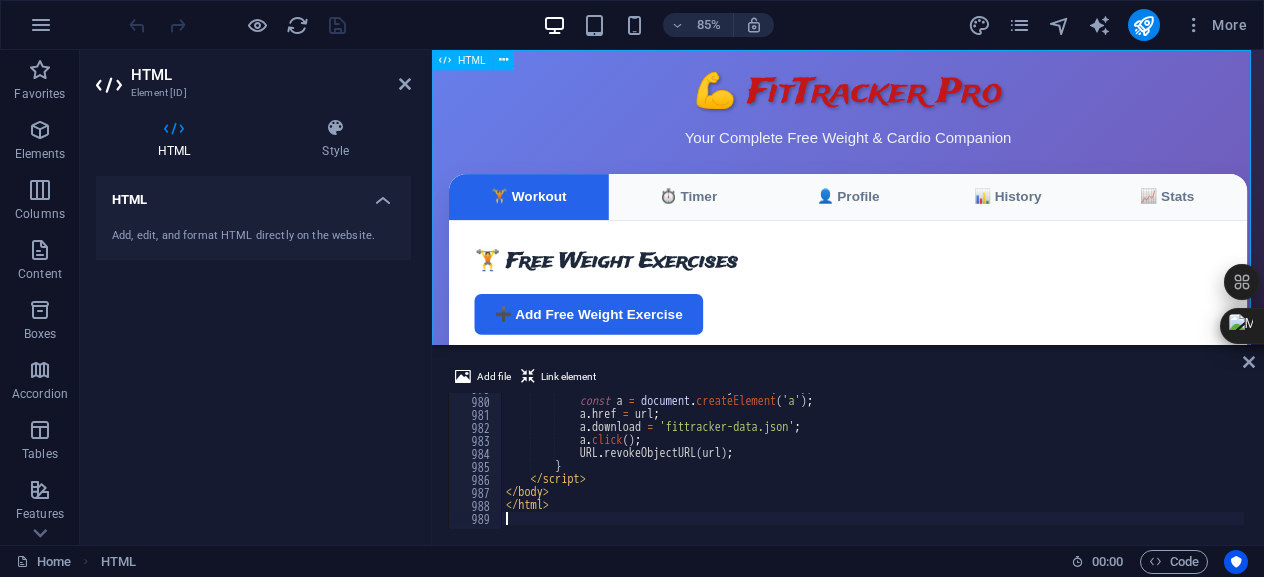 click on "FitTracker Pro - Exercise & Workout App
📡 Offline Mode - Data saved locally
💪 FitTracker Pro
Your Complete Free Weight & Cardio Companion
🏋️ Workout
⏱️ Timer
👤 Profile
📊 History
📈 Stats
🏋️ Free Weight Exercises
➕ Add Free Weight Exercise
🏃 Cardio Exercises
➕ Add Cardio Exercise
00:00 [AGE]" at bounding box center (921, 367) 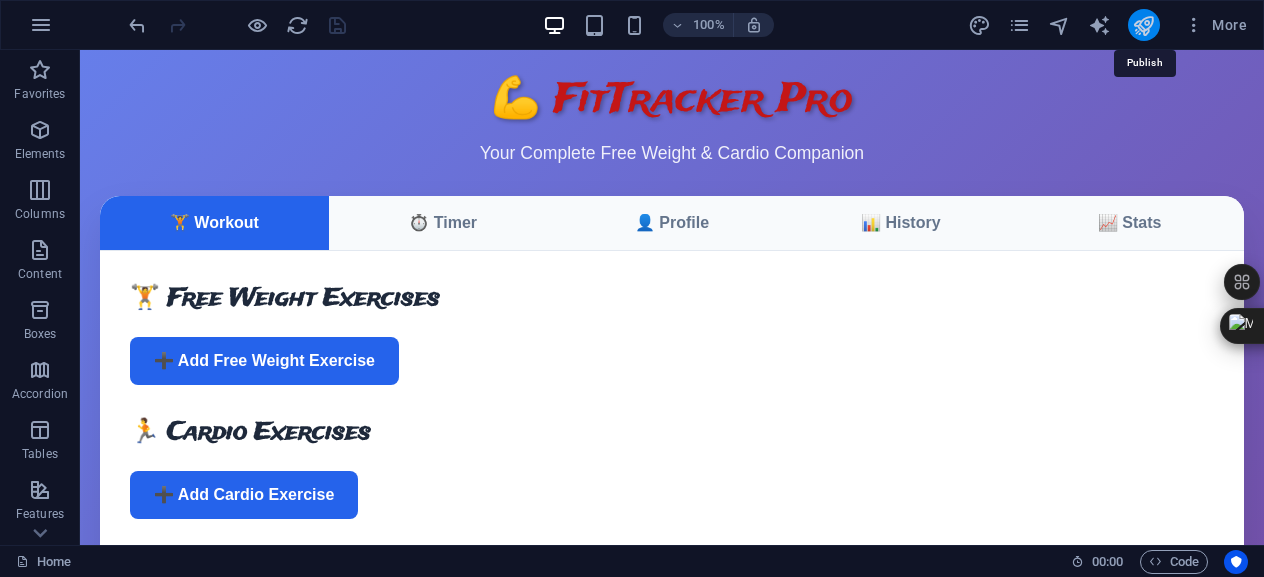 click at bounding box center [1143, 25] 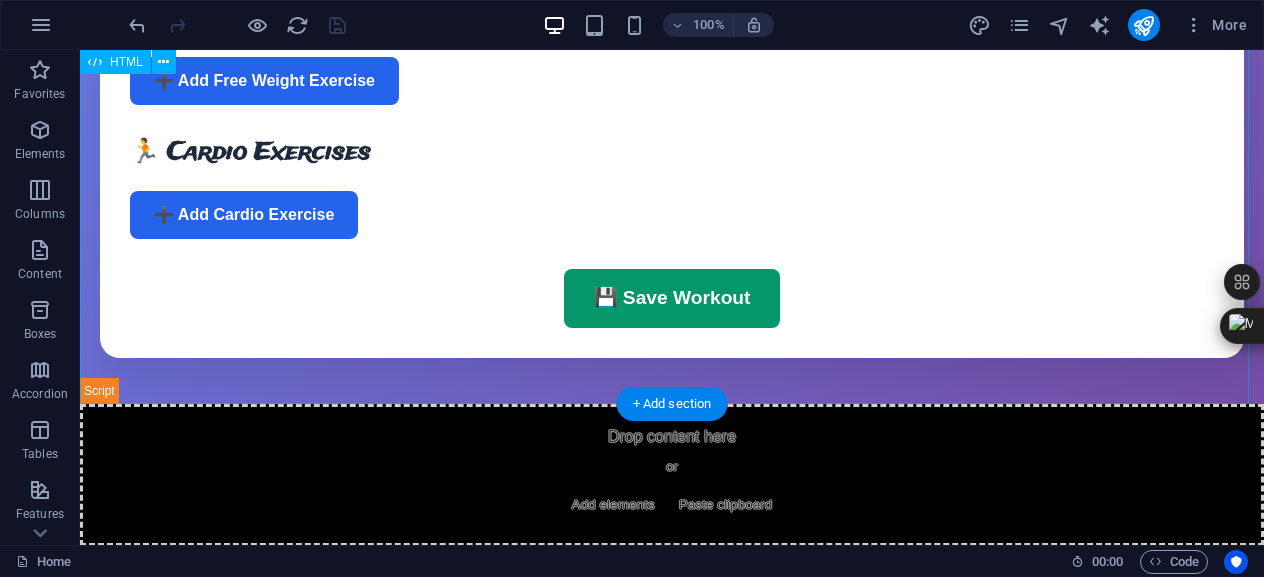 scroll, scrollTop: 282, scrollLeft: 0, axis: vertical 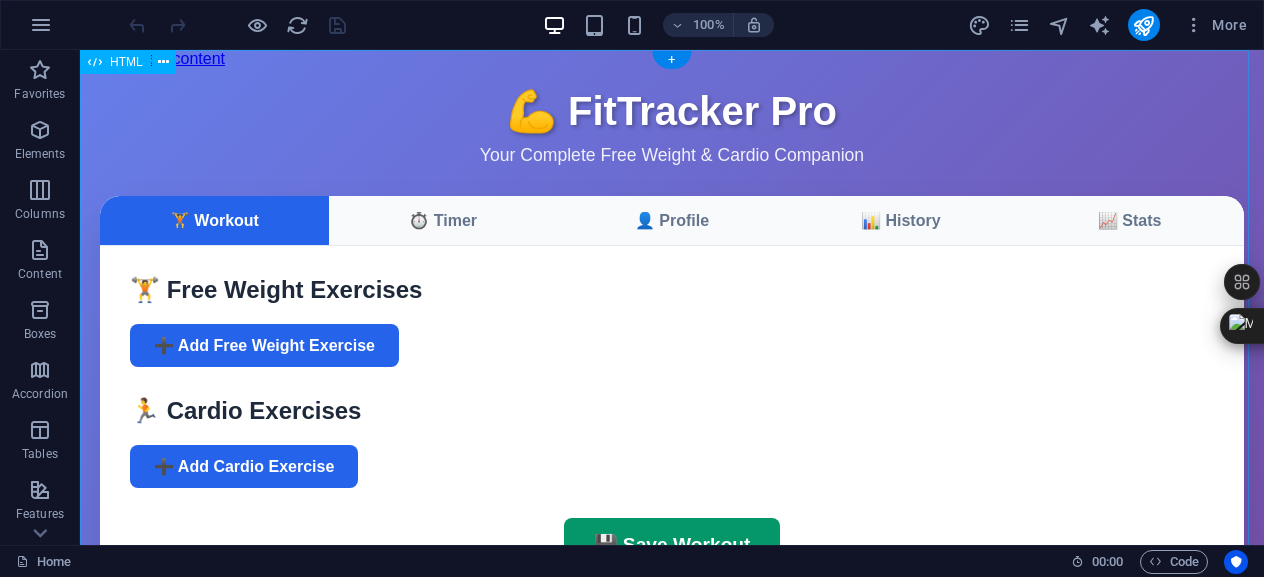 click on "FitTracker Pro - Exercise & Workout App
📡 Offline Mode - Data saved locally
💪 FitTracker Pro
Your Complete Free Weight & Cardio Companion
🏋️ Workout
⏱️ Timer
👤 Profile
📊 History
📈 Stats
🏋️ Free Weight Exercises
➕ Add Free Weight Exercise
🏃 Cardio Exercises
➕ Add Cardio Exercise
00:00 [AGE]" at bounding box center (672, 344) 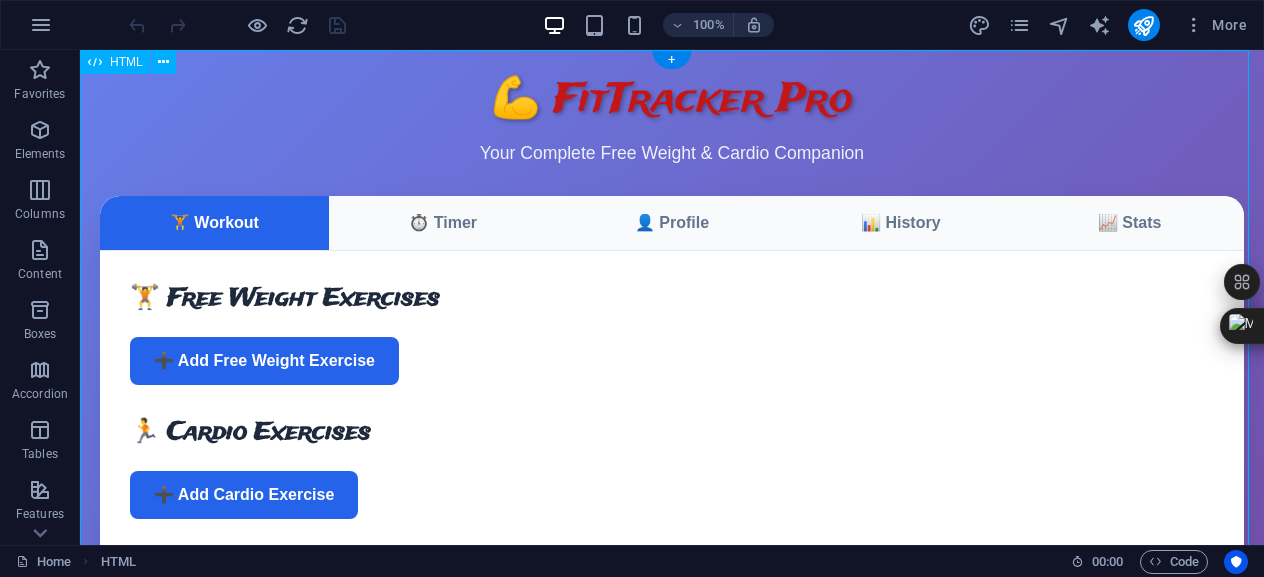 click on "FitTracker Pro - Exercise & Workout App
📡 Offline Mode - Data saved locally
💪 FitTracker Pro
Your Complete Free Weight & Cardio Companion
🏋️ Workout
⏱️ Timer
👤 Profile
📊 History
📈 Stats
🏋️ Free Weight Exercises
➕ Add Free Weight Exercise
🏃 Cardio Exercises
➕ Add Cardio Exercise
00:00 [AGE]" at bounding box center (672, 367) 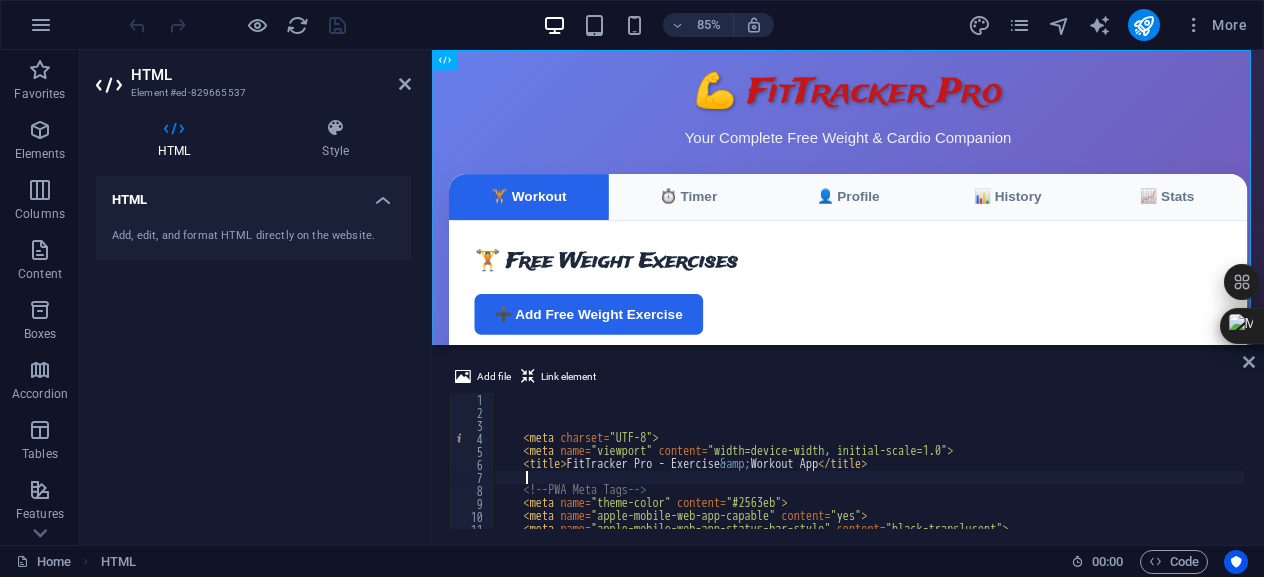 click on "< meta   charset = "UTF-8" >      < meta   name = "viewport"   content = "width=device-width, initial-scale=1.0" >      < title > FitTracker Pro - Exercise  &amp;  Workout App < / title >           <!--  PWA Meta Tags  -->      < meta   name = "theme-color"   content = "#2563eb" >      < meta   name = "apple-mobile-web-app-capable"   content = "yes" >      < meta   name = "apple-mobile-web-app-status-bar-style"   content = "black-translucent" >      < meta   name = "apple-mobile-web-app-title"   content = "FitTracker Pro" >" at bounding box center (1065, 472) 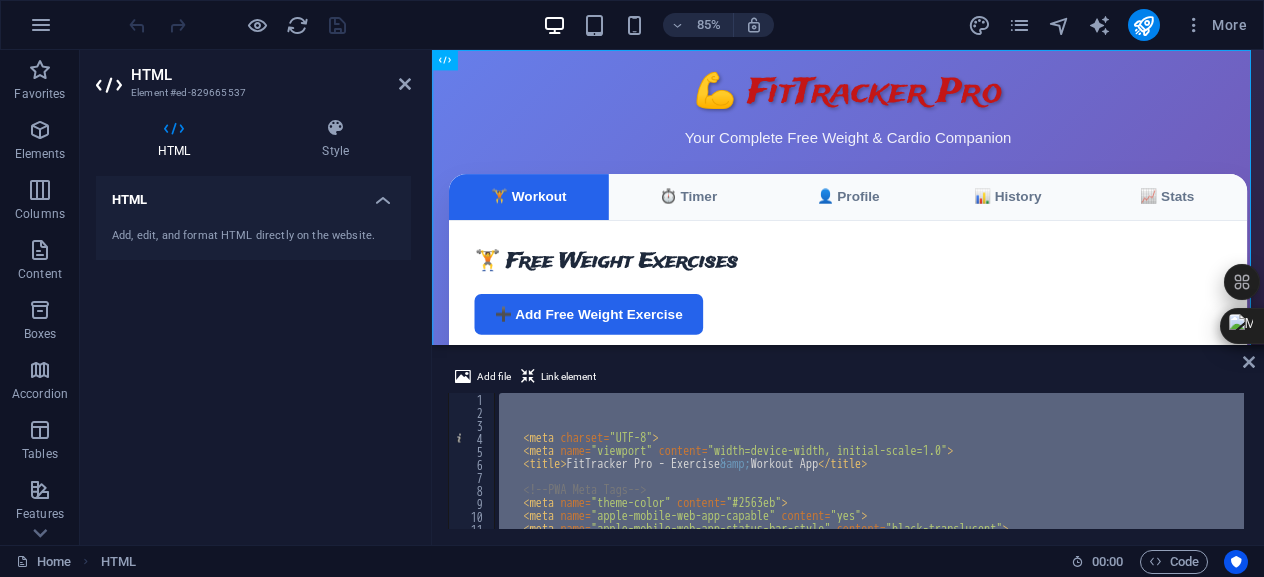 paste 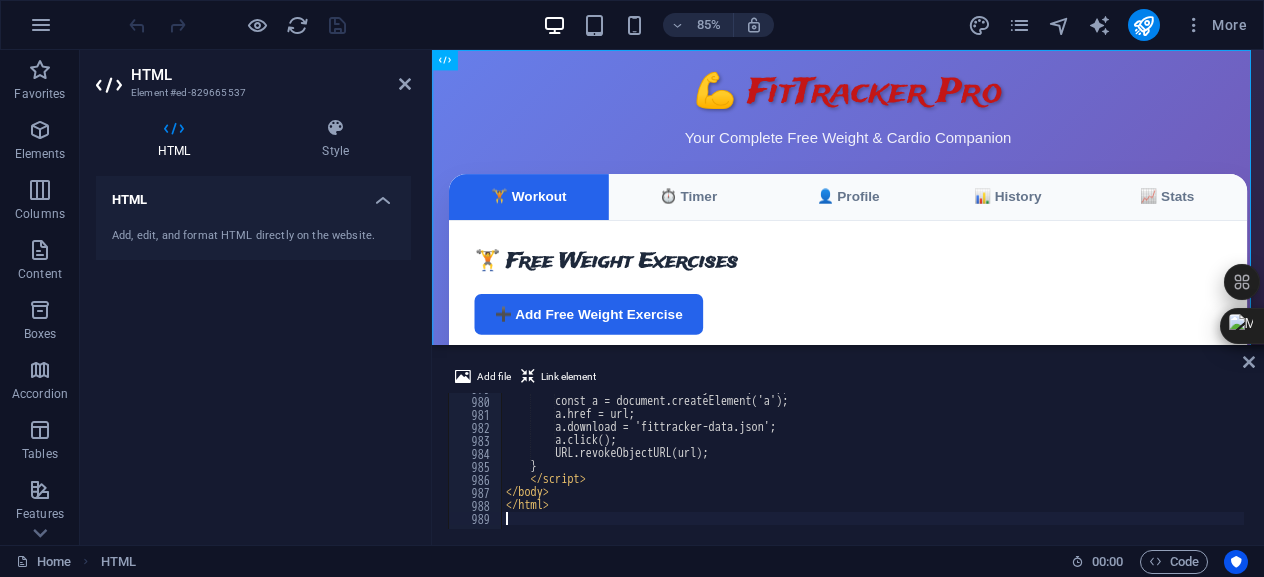 scroll, scrollTop: 12725, scrollLeft: 0, axis: vertical 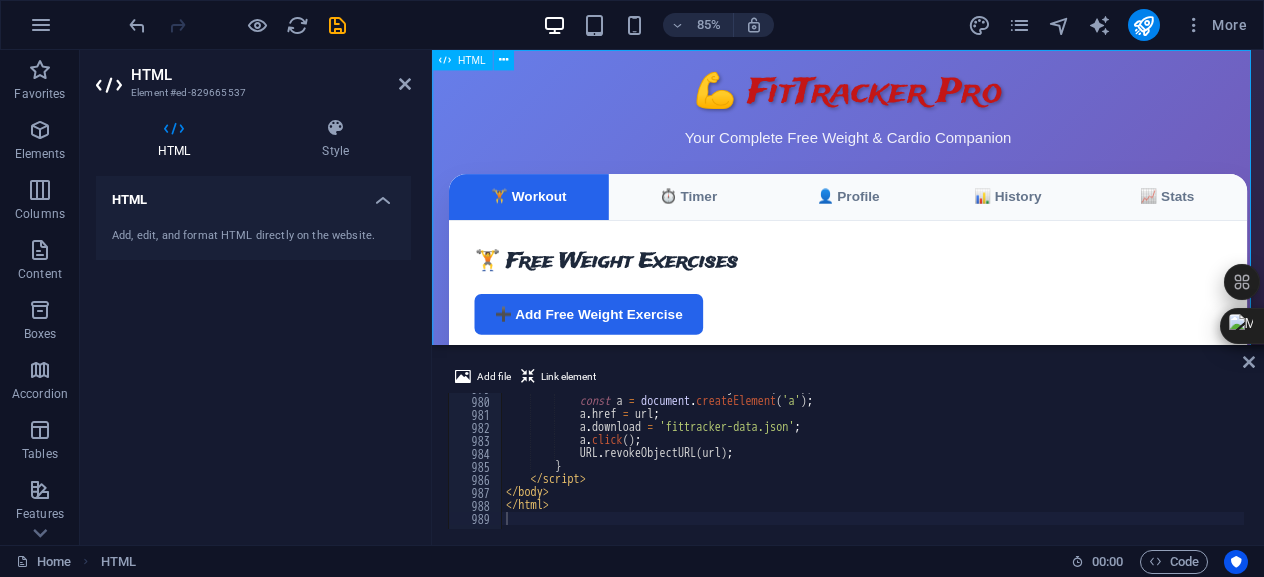 click on "FitTracker Pro - Exercise & Workout App
📡 Offline Mode - Data saved locally
💪 FitTracker Pro
Your Complete Free Weight & Cardio Companion
🏋️ Workout
⏱️ Timer
👤 Profile
📊 History
📈 Stats
🏋️ Free Weight Exercises
➕ Add Free Weight Exercise
🏃 Cardio Exercises
➕ Add Cardio Exercise
00:00 [AGE]" at bounding box center [921, 367] 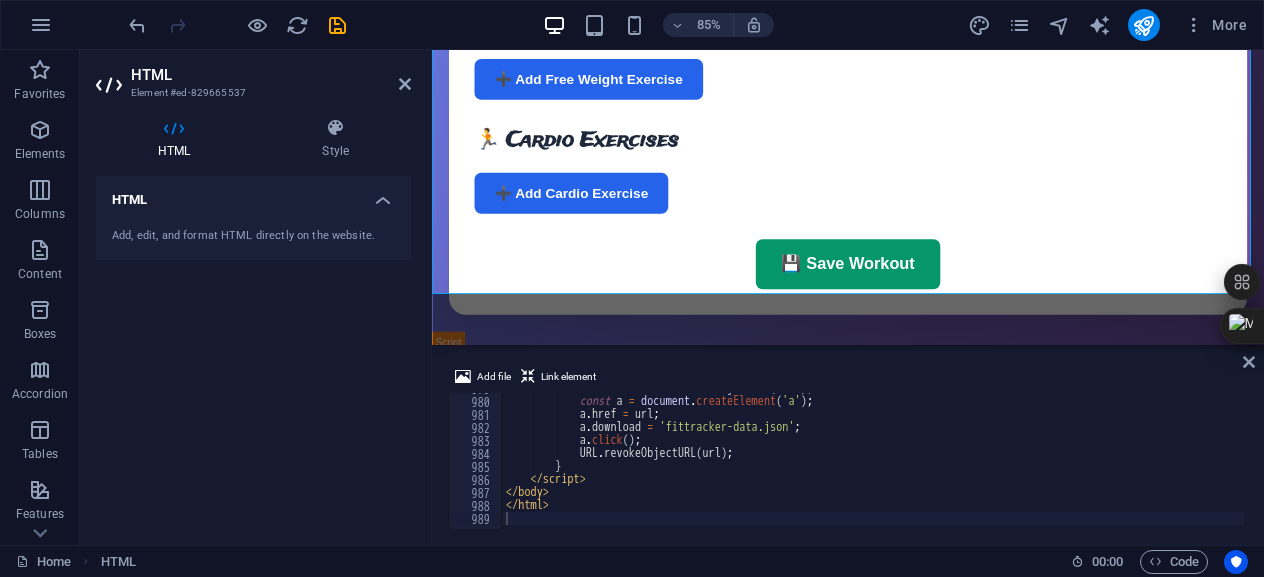 scroll, scrollTop: 400, scrollLeft: 0, axis: vertical 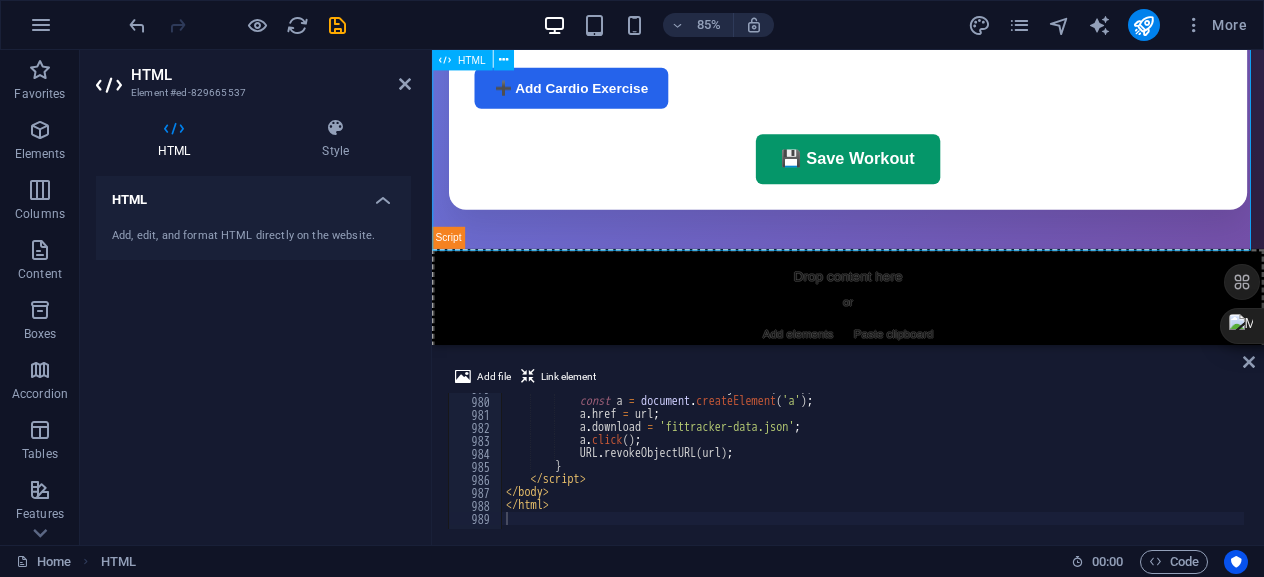 click on "FitTracker Pro - Exercise & Workout App
📡 Offline Mode - Data saved locally
💪 FitTracker Pro
Your Complete Free Weight & Cardio Companion
🏋️ Workout
⏱️ Timer
👤 Profile
📊 History
📈 Stats
🏋️ Free Weight Exercises
➕ Add Free Weight Exercise
🏃 Cardio Exercises
➕ Add Cardio Exercise
00:00 [AGE]" at bounding box center (921, -33) 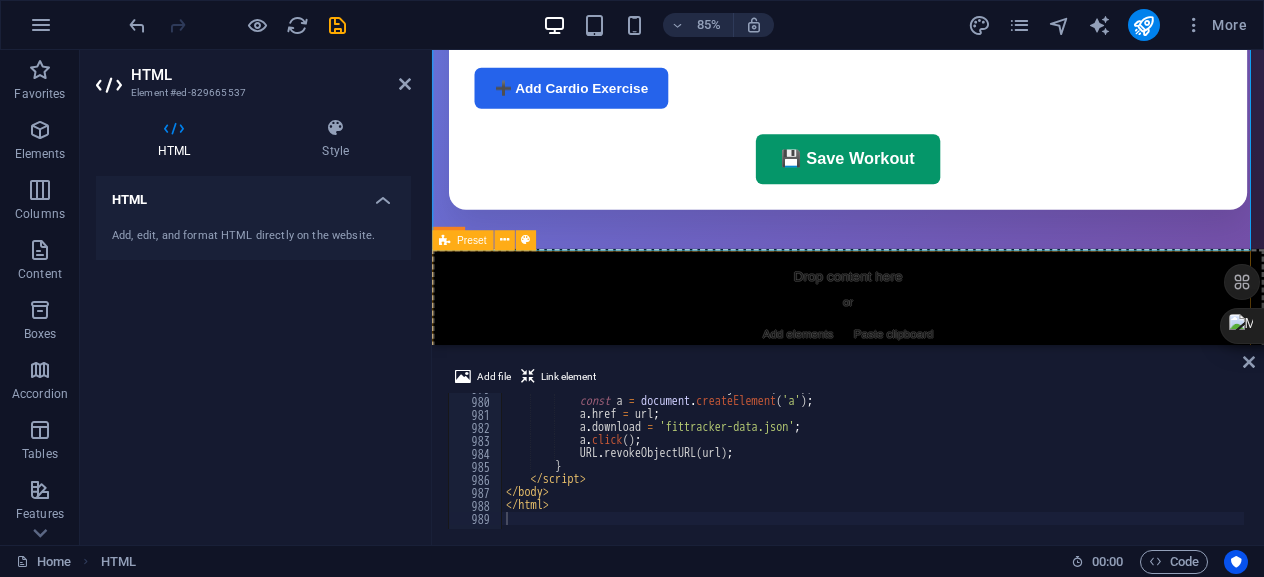 drag, startPoint x: 596, startPoint y: 312, endPoint x: 926, endPoint y: 273, distance: 332.29654 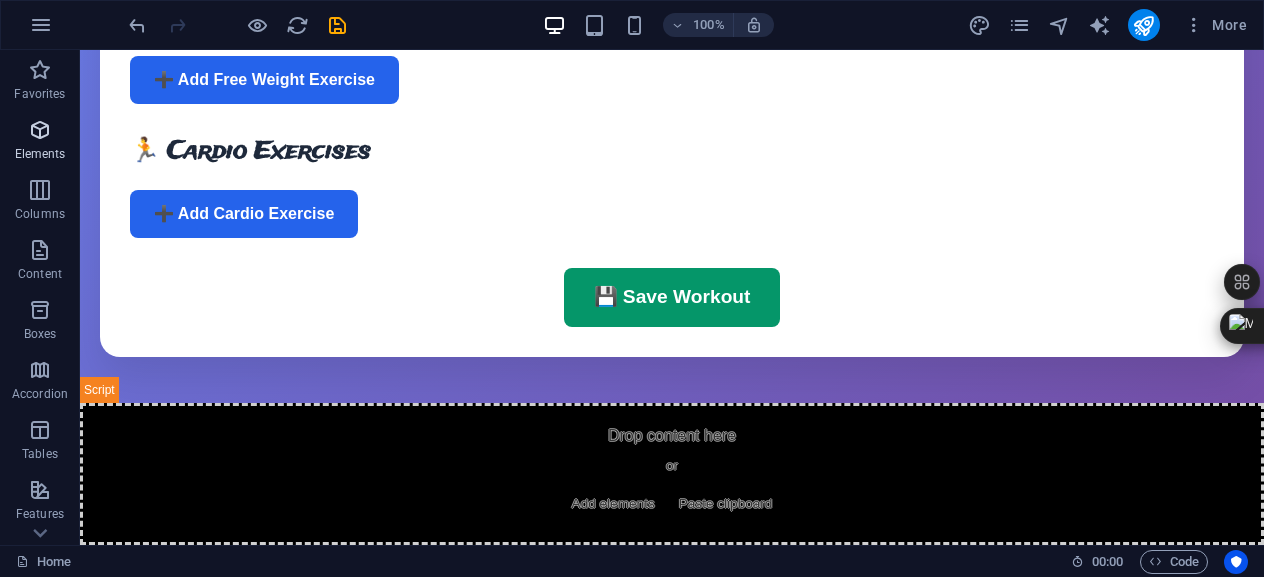 click on "Elements" at bounding box center (40, 142) 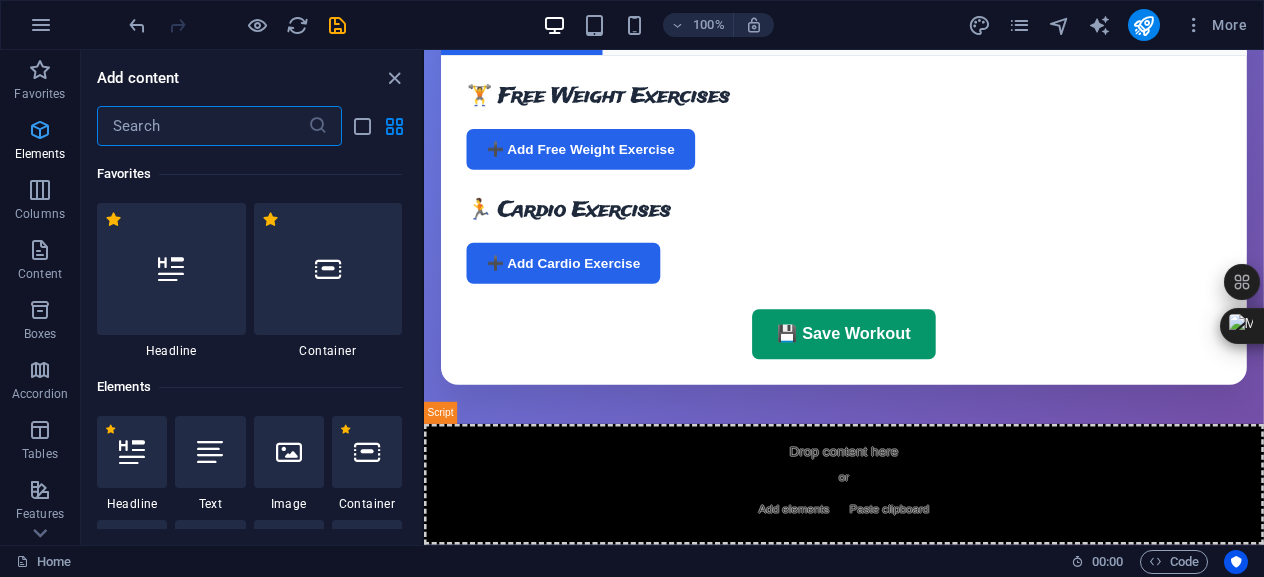 scroll, scrollTop: 194, scrollLeft: 0, axis: vertical 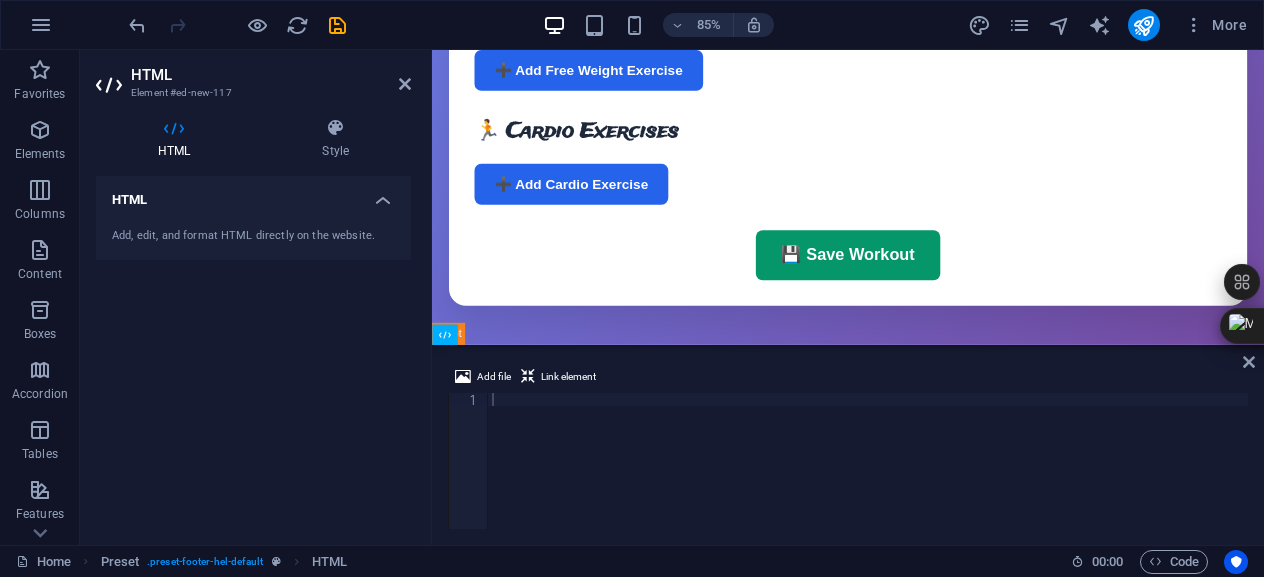 click at bounding box center (868, 474) 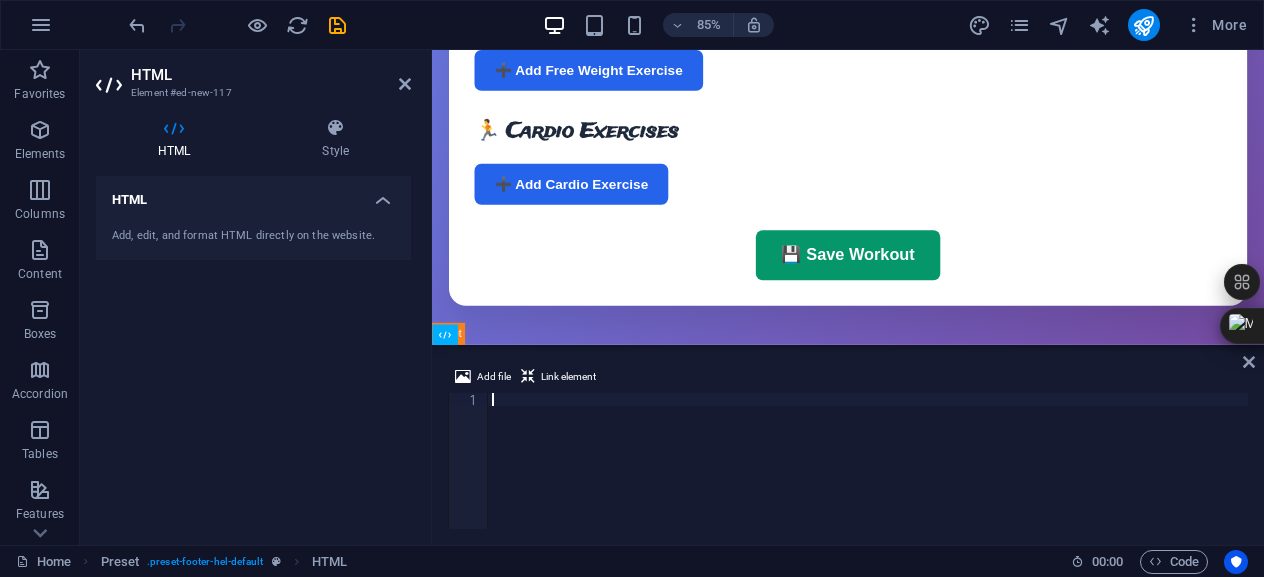 scroll, scrollTop: 9731, scrollLeft: 0, axis: vertical 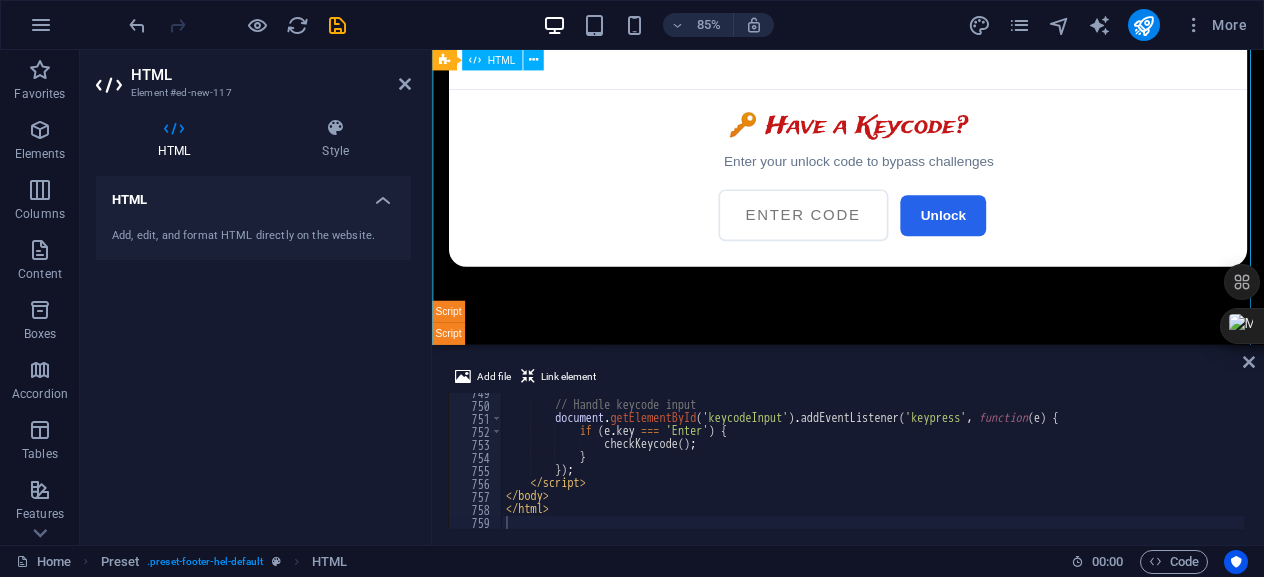 click on "FitTracker Pro - Unlock Ultimate Dashboard
🔓 Unlock Ultimate Dashboard
Complete challenges to unlock advanced features
FitTracker Pro Challenge Gateway
🏋️ Core App
🏆 Dashboard
0%
Complete
Challenge Progress
Complete challenges to earn points and unlock the Ultimate Dashboard!
0
/ 50 points needed
🧠 Fitness Knowledge Quiz
Unlock" at bounding box center (921, -68) 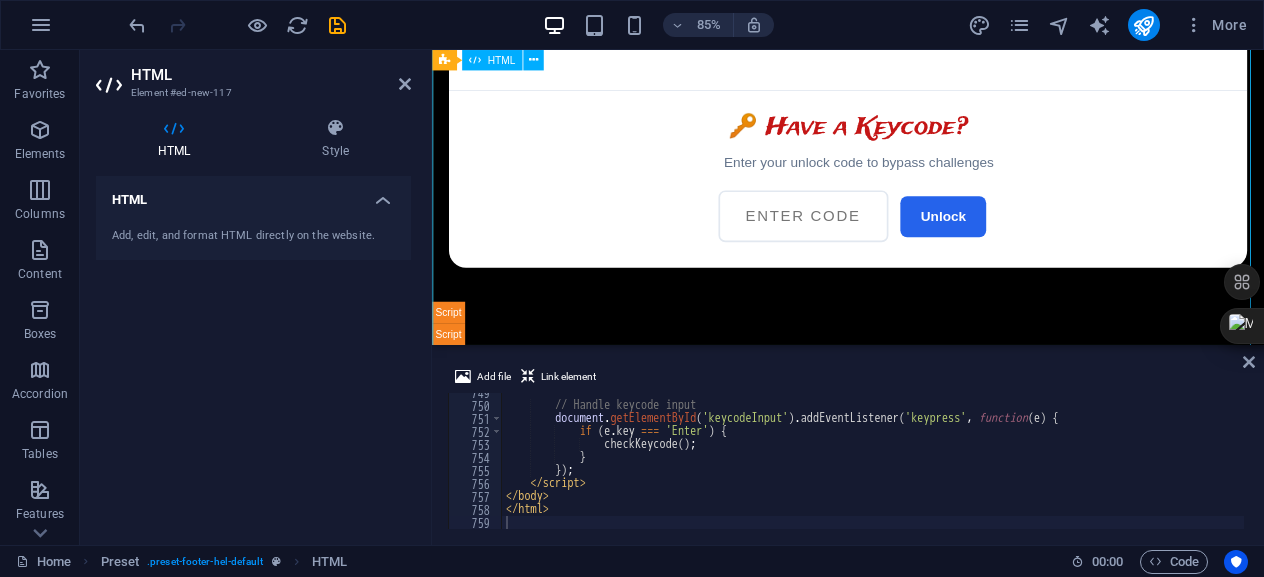 scroll, scrollTop: 1224, scrollLeft: 0, axis: vertical 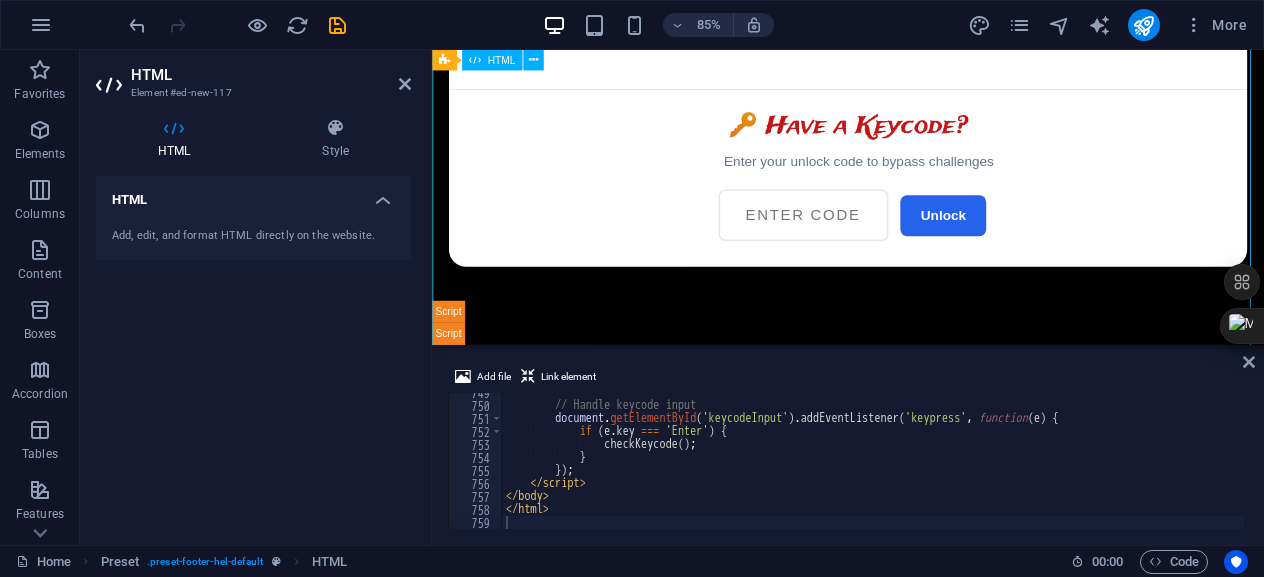 click on "FitTracker Pro - Unlock Ultimate Dashboard
🔓 Unlock Ultimate Dashboard
Complete challenges to unlock advanced features
FitTracker Pro Challenge Gateway
🏋️ Core App
🏆 Dashboard
0%
Complete
Challenge Progress
Complete challenges to earn points and unlock the Ultimate Dashboard!
0
/ 50 points needed
🧠 Fitness Knowledge Quiz
Unlock" at bounding box center (921, -68) 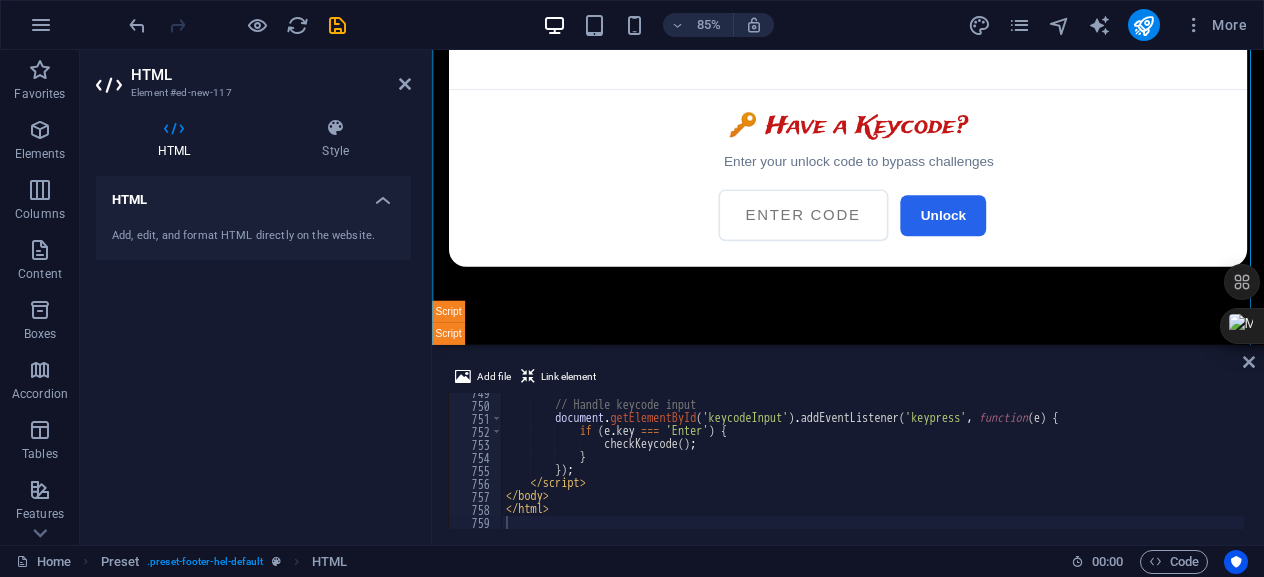 click at bounding box center (174, 128) 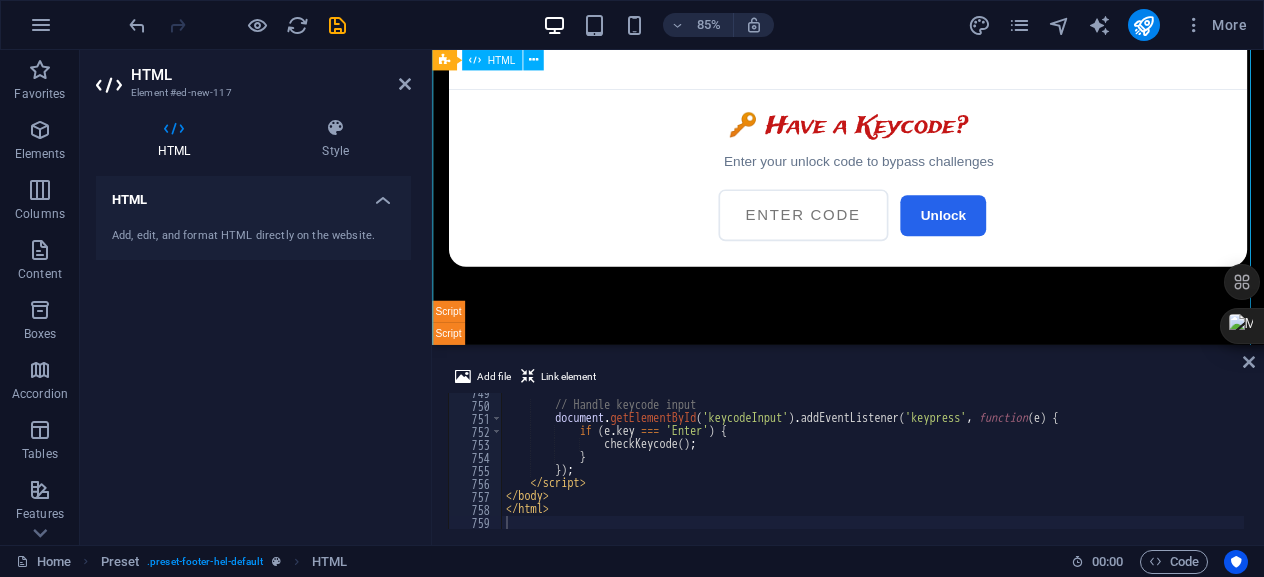 drag, startPoint x: 600, startPoint y: 185, endPoint x: 577, endPoint y: 328, distance: 144.83784 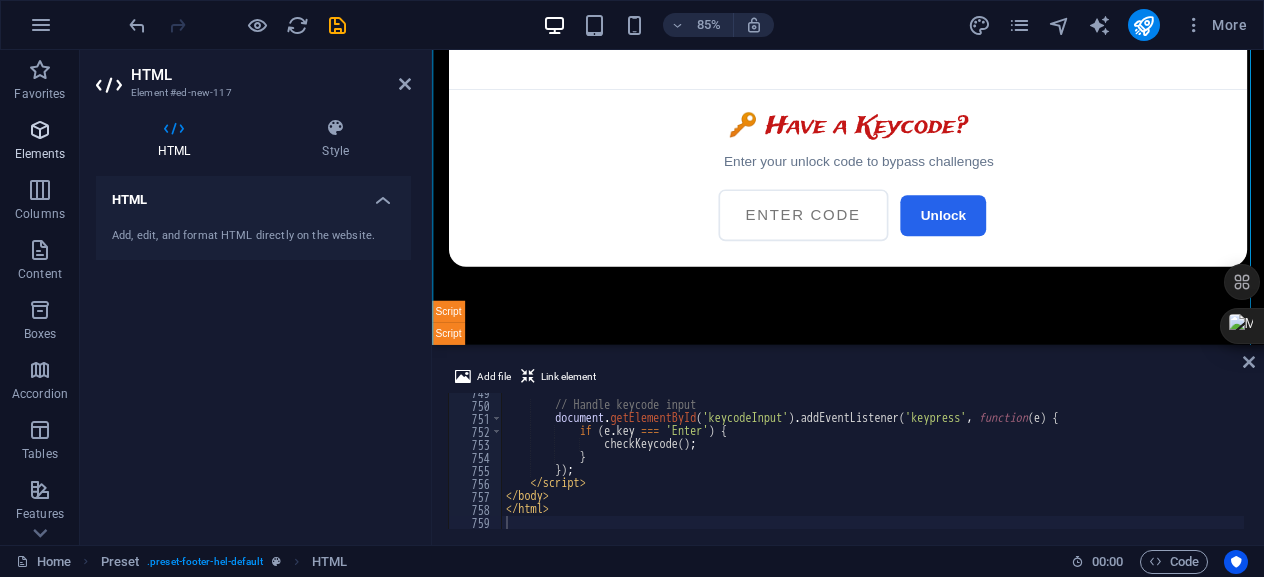 click on "Elements" at bounding box center [40, 142] 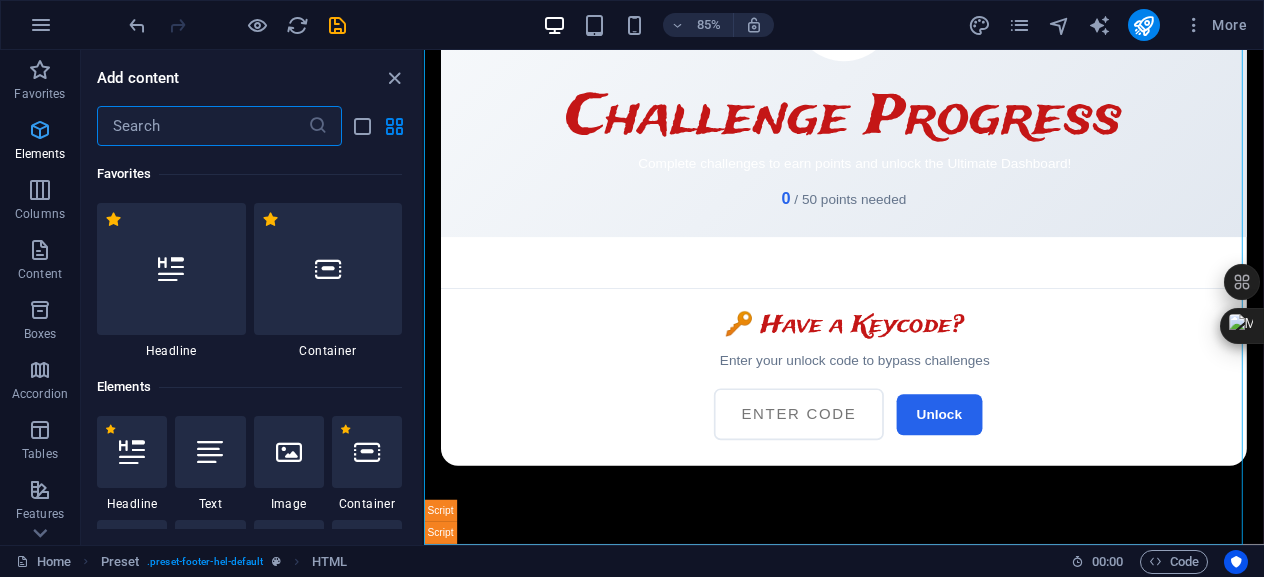 scroll, scrollTop: 988, scrollLeft: 0, axis: vertical 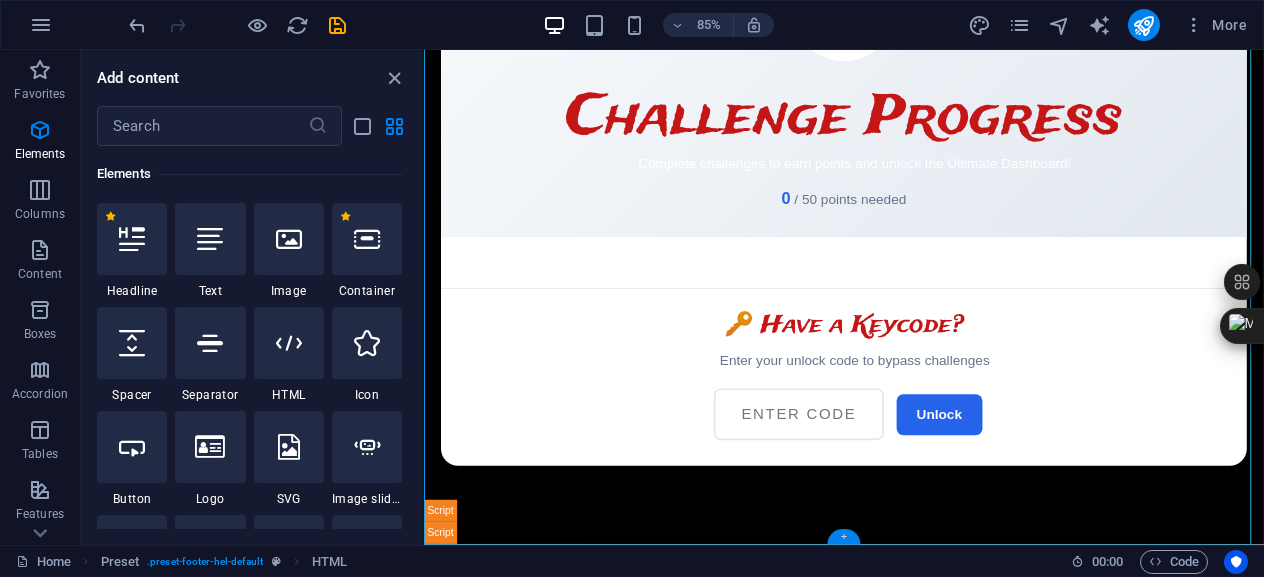 click on "+" at bounding box center [843, 536] 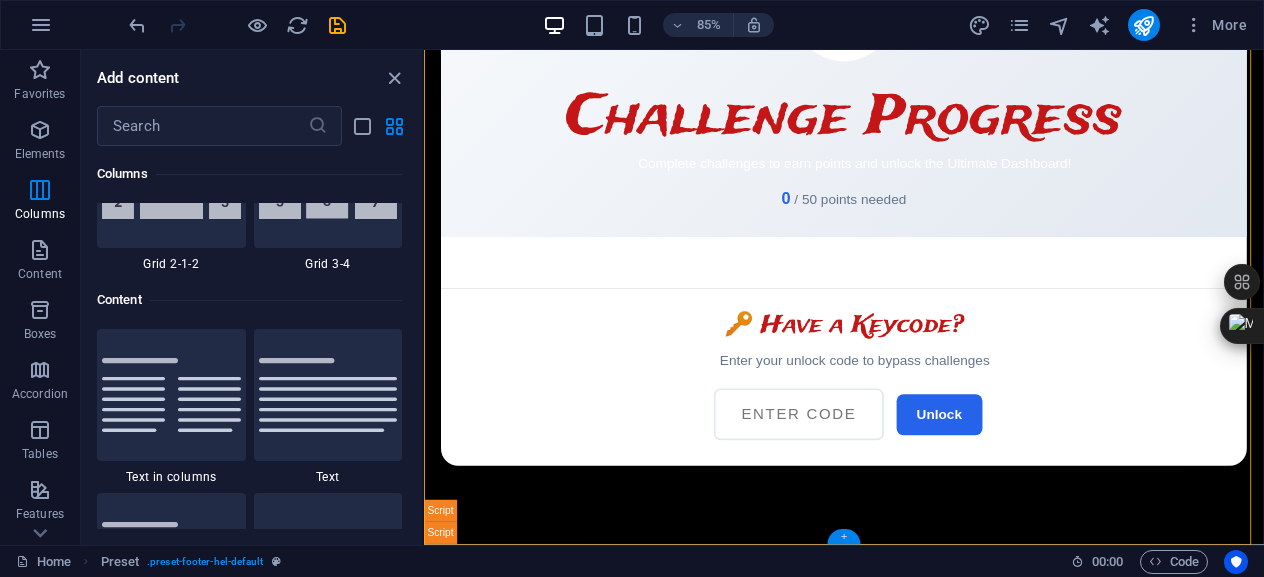 scroll, scrollTop: 3499, scrollLeft: 0, axis: vertical 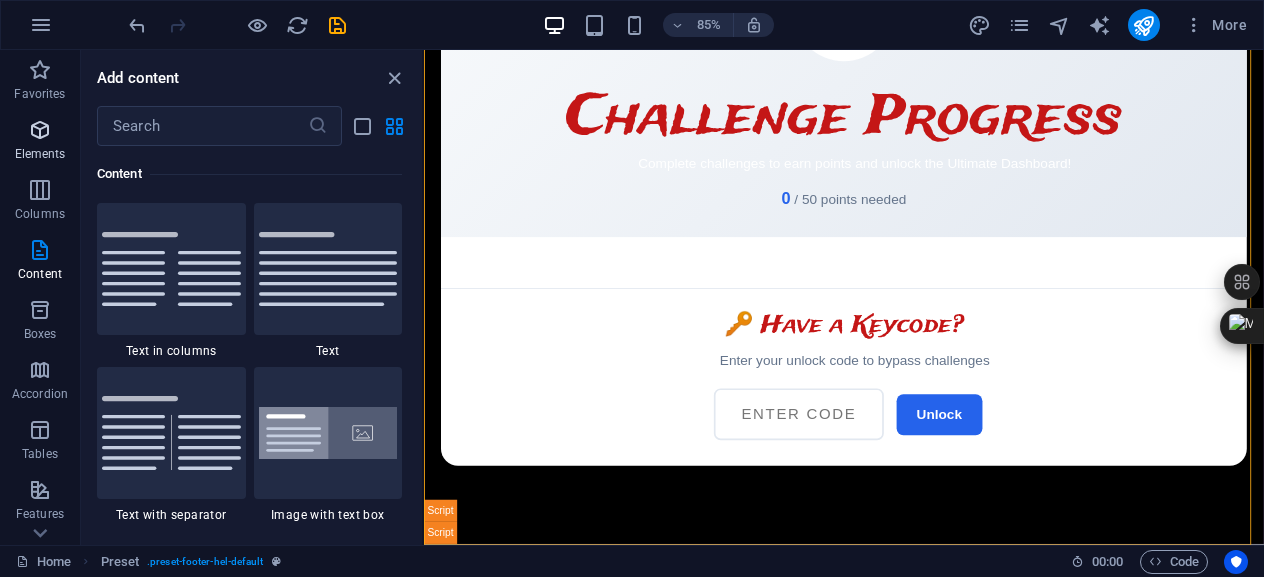 click on "Elements" at bounding box center (40, 142) 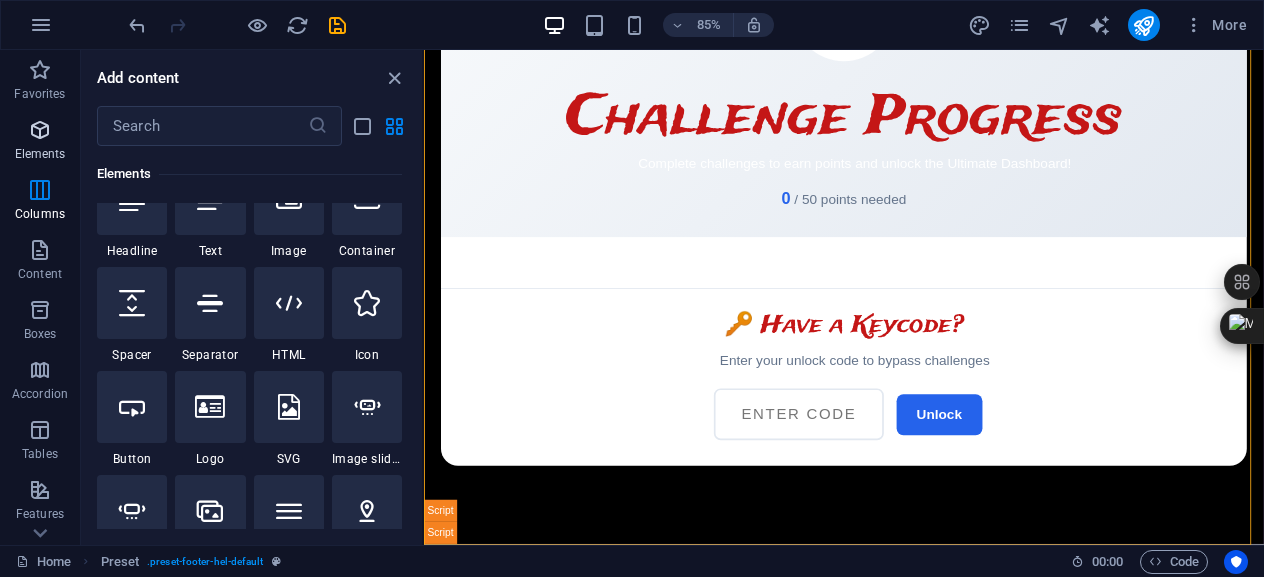 scroll, scrollTop: 213, scrollLeft: 0, axis: vertical 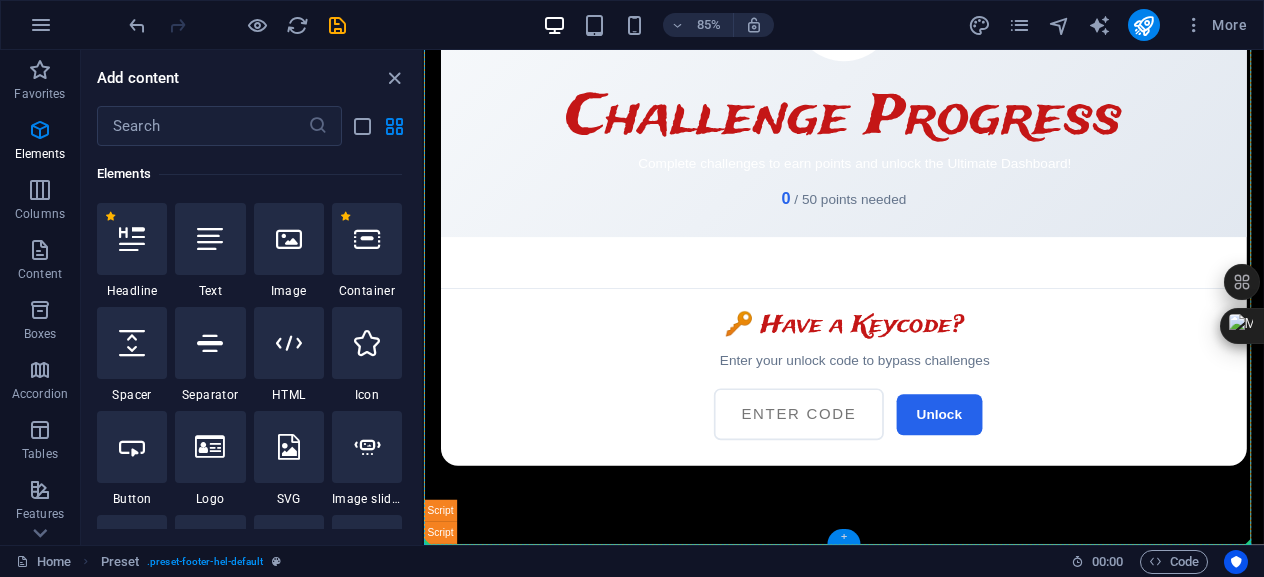 click on "+" at bounding box center [843, 536] 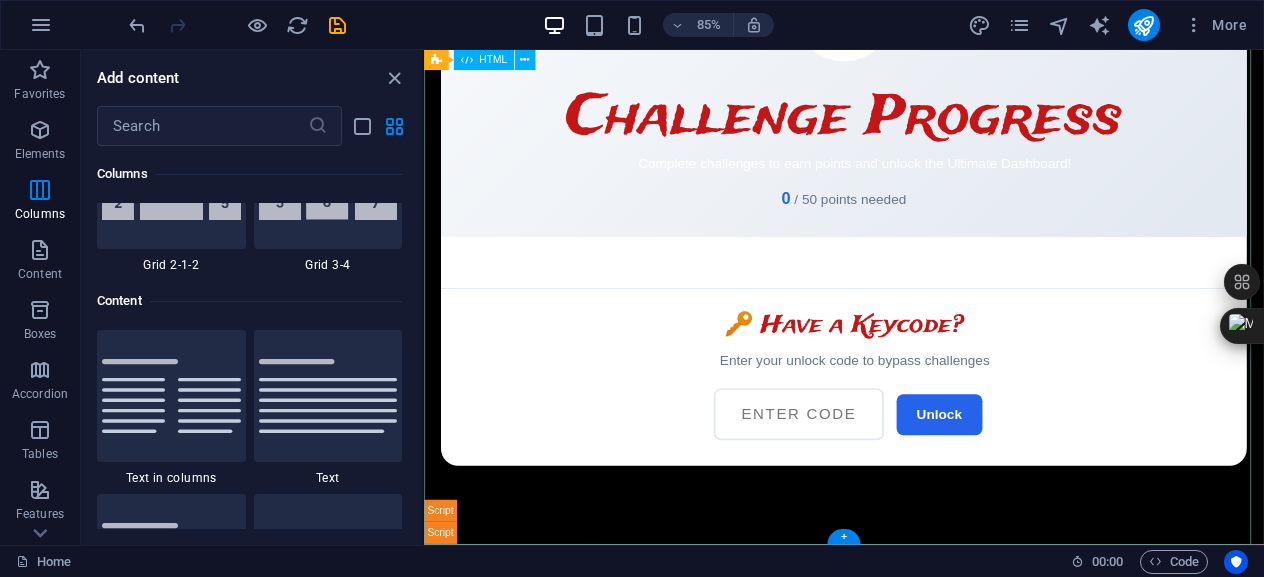 scroll, scrollTop: 3499, scrollLeft: 0, axis: vertical 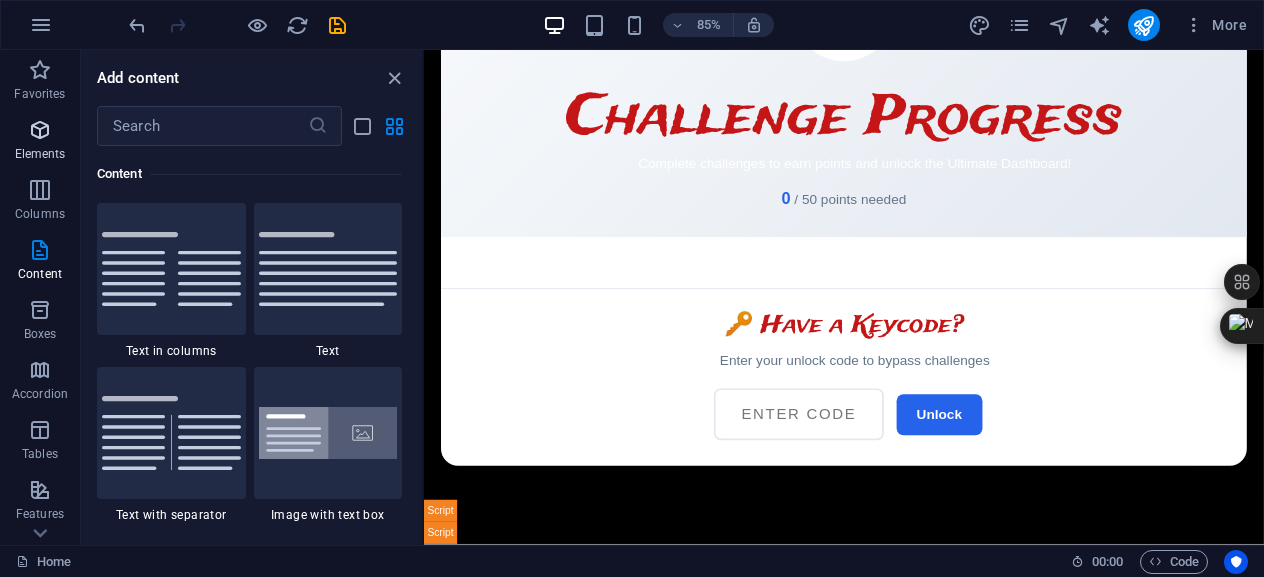 click on "Elements" at bounding box center [40, 140] 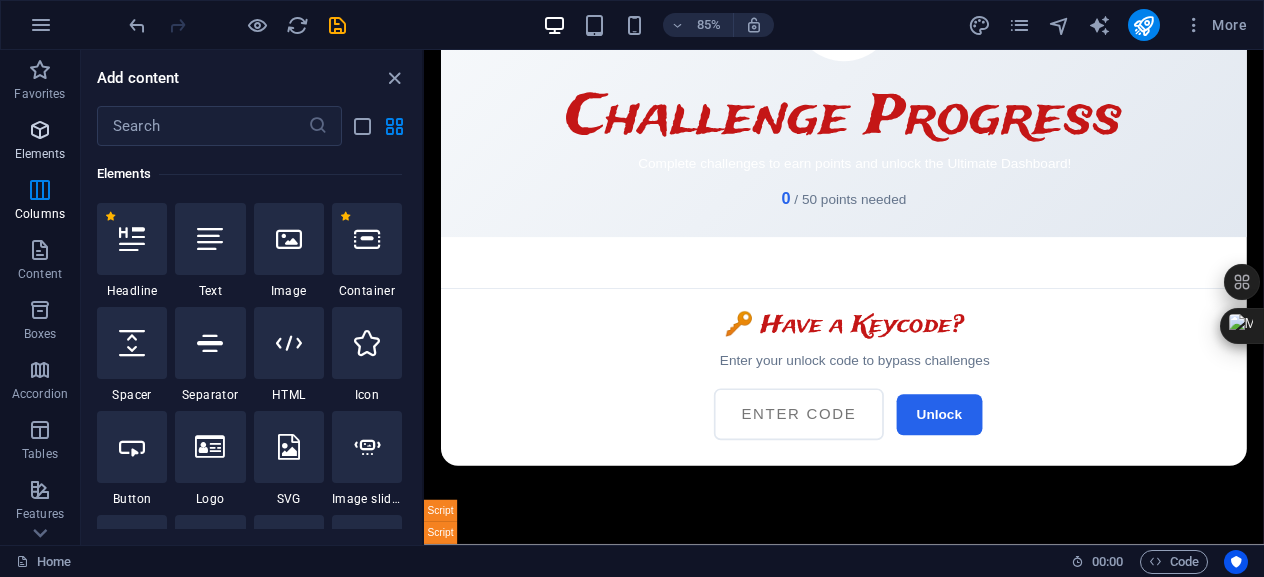 scroll, scrollTop: 213, scrollLeft: 0, axis: vertical 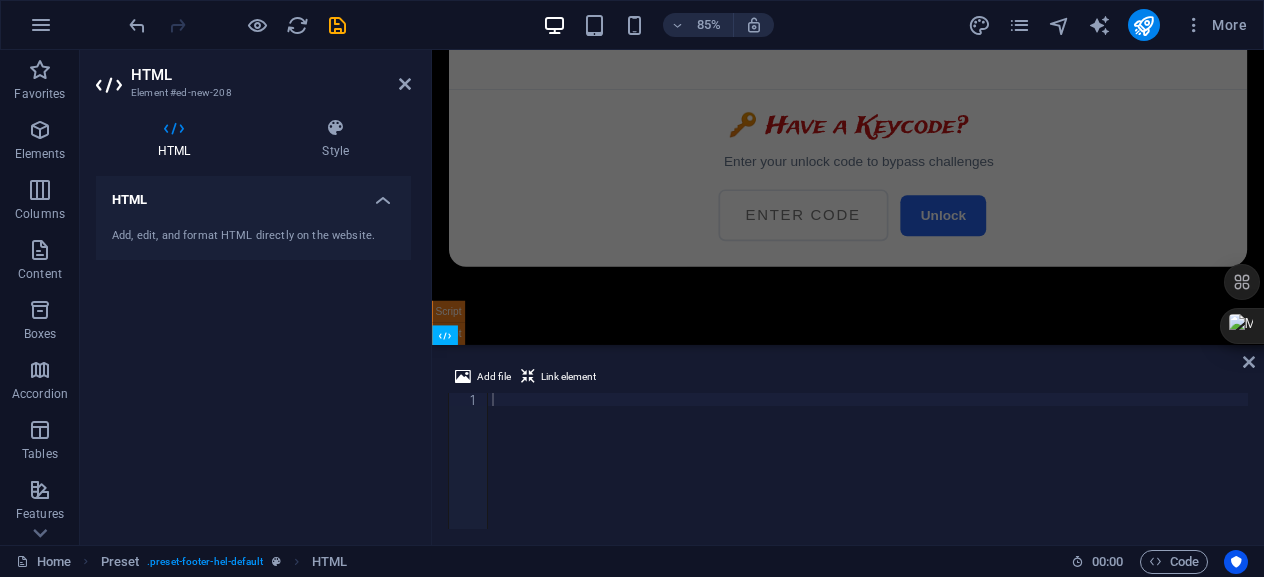 click at bounding box center (868, 474) 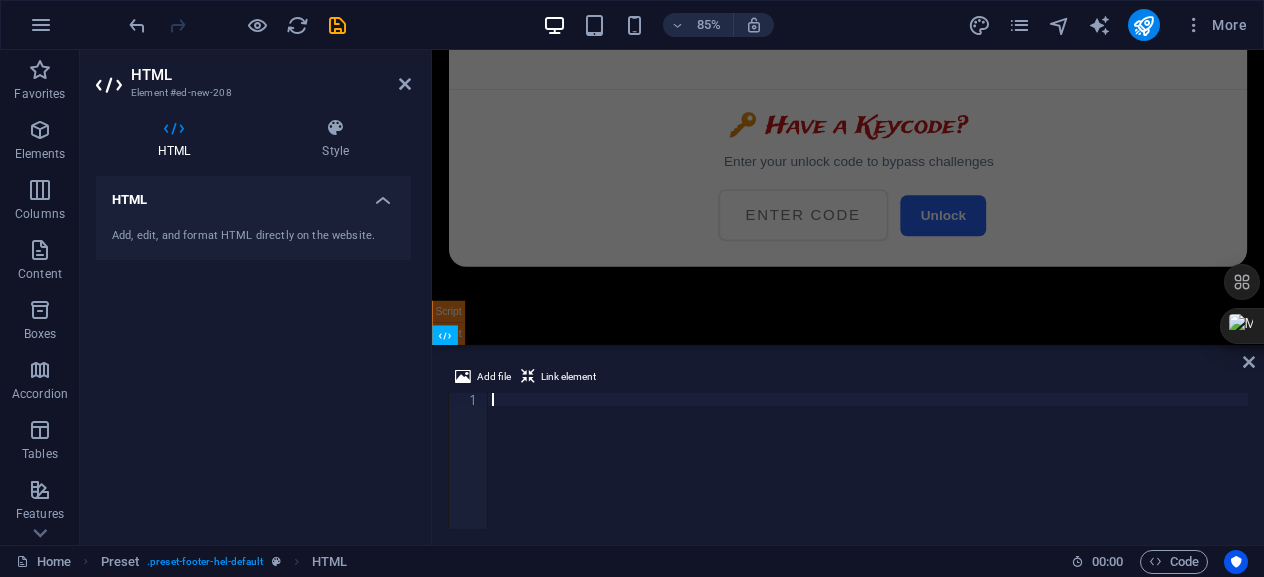 scroll, scrollTop: 6403, scrollLeft: 0, axis: vertical 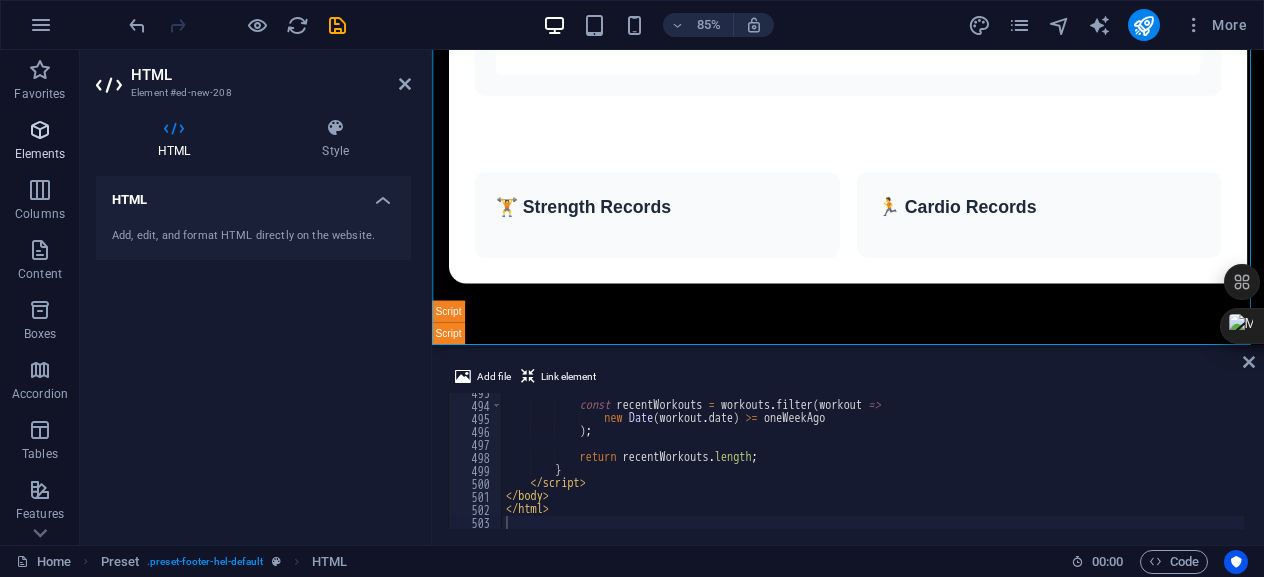 click on "Elements" at bounding box center [40, 140] 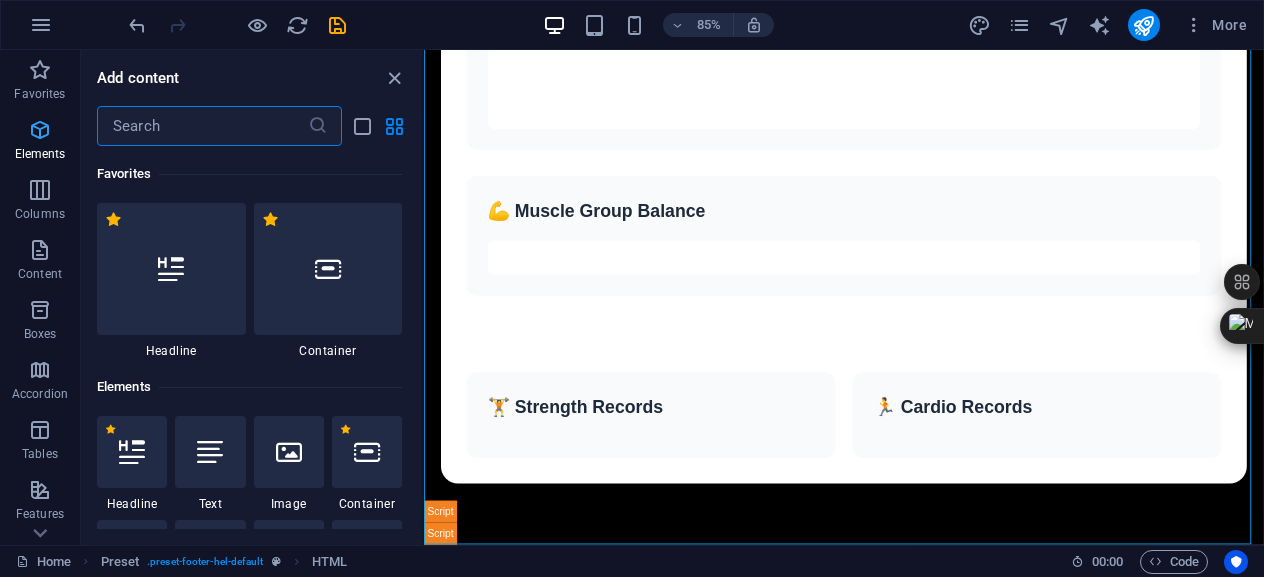 scroll, scrollTop: 2141, scrollLeft: 0, axis: vertical 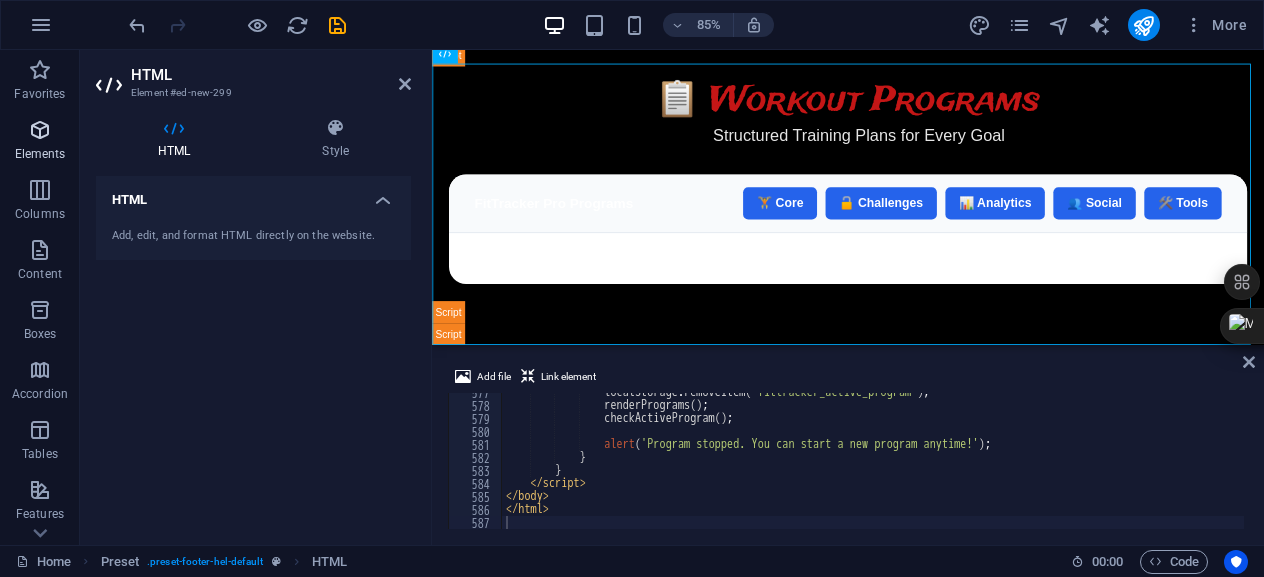 click at bounding box center [40, 130] 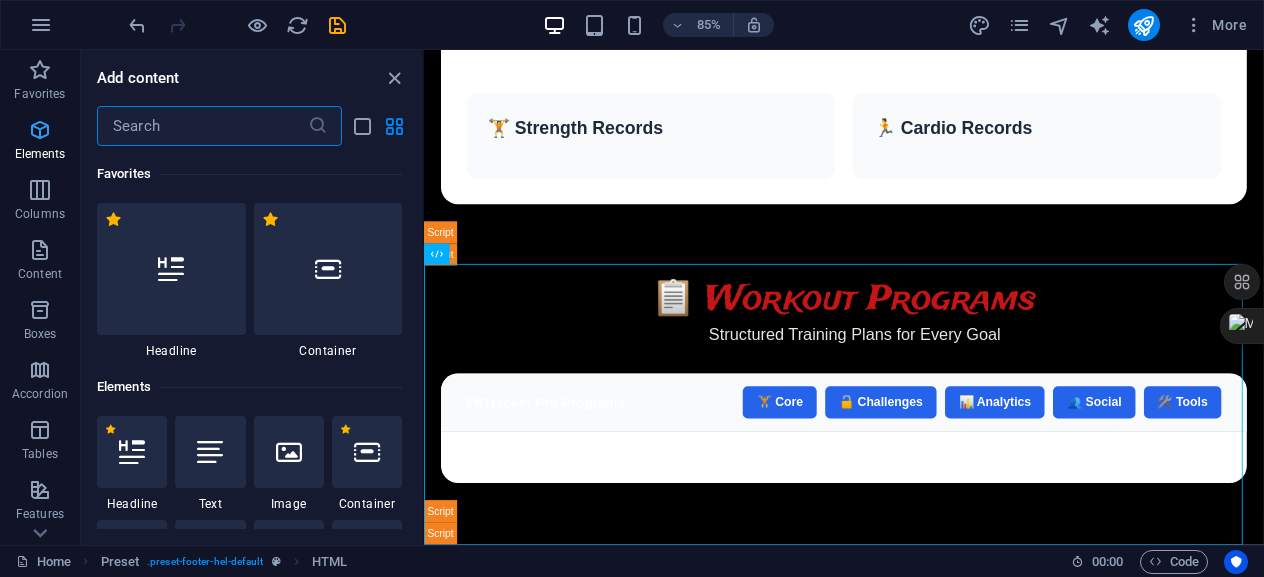 scroll, scrollTop: 2467, scrollLeft: 0, axis: vertical 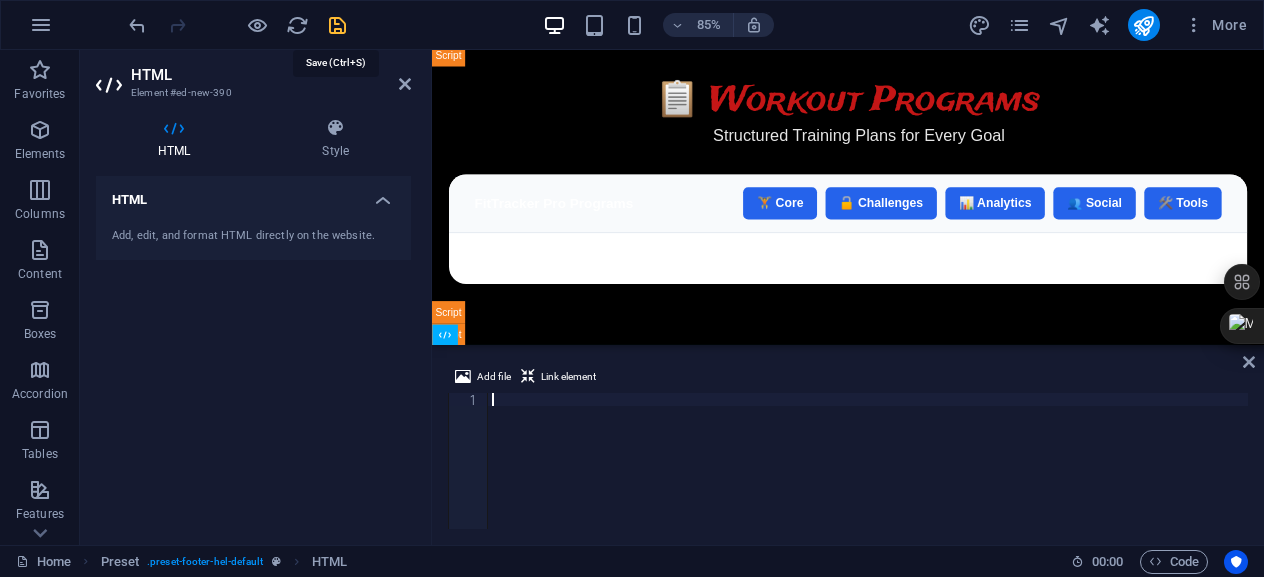 click at bounding box center (337, 25) 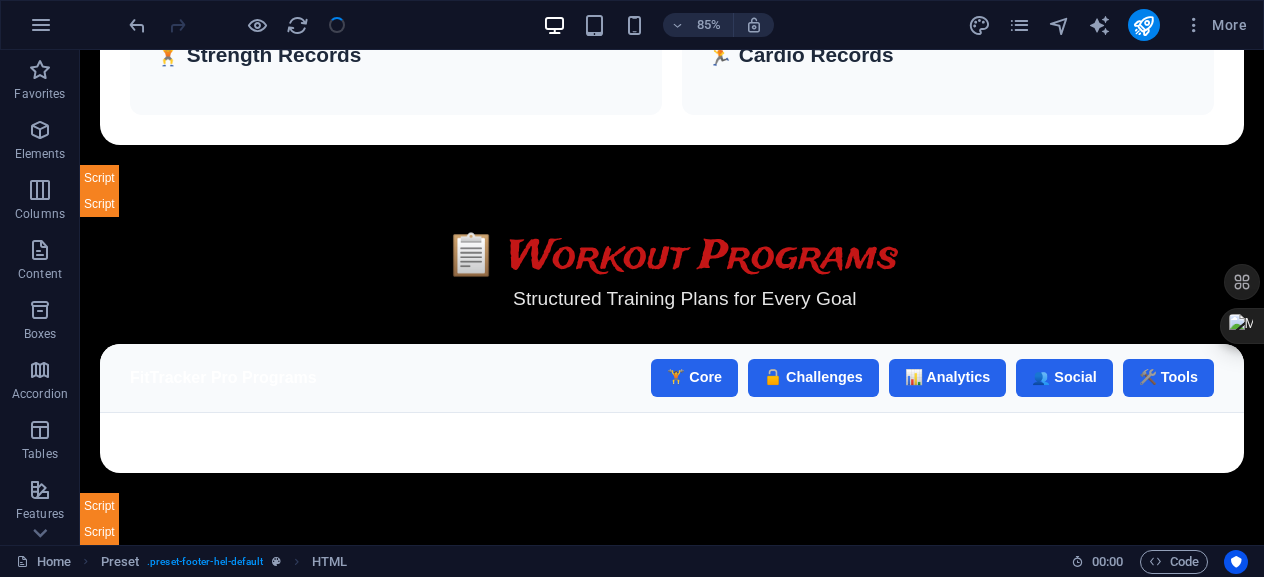 scroll, scrollTop: 2554, scrollLeft: 0, axis: vertical 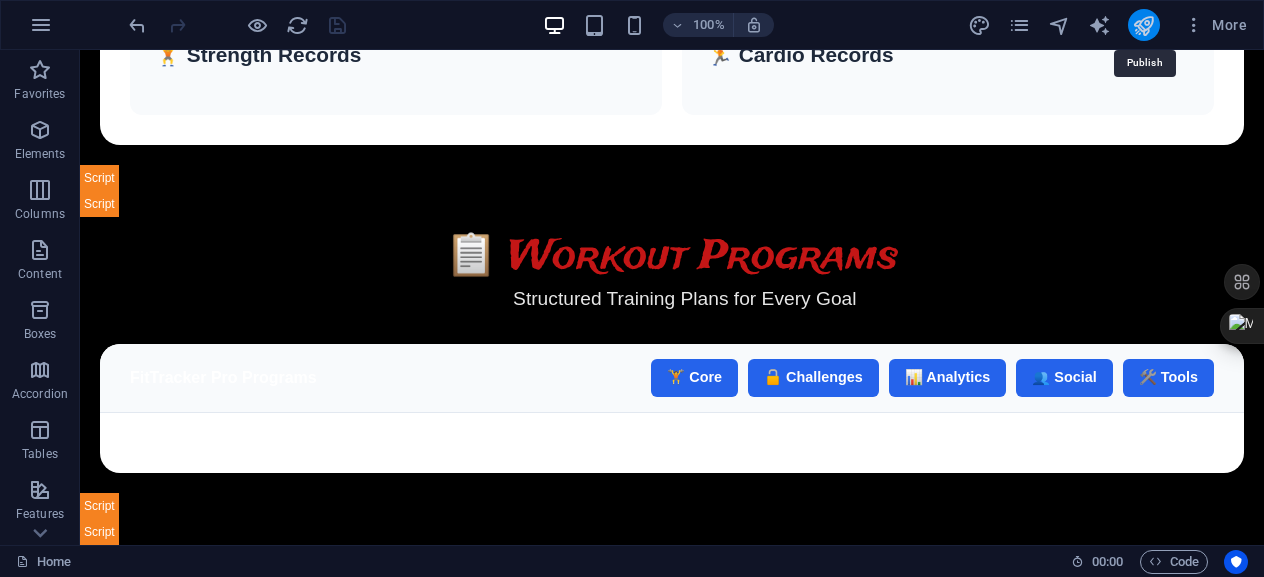 click at bounding box center (1143, 25) 